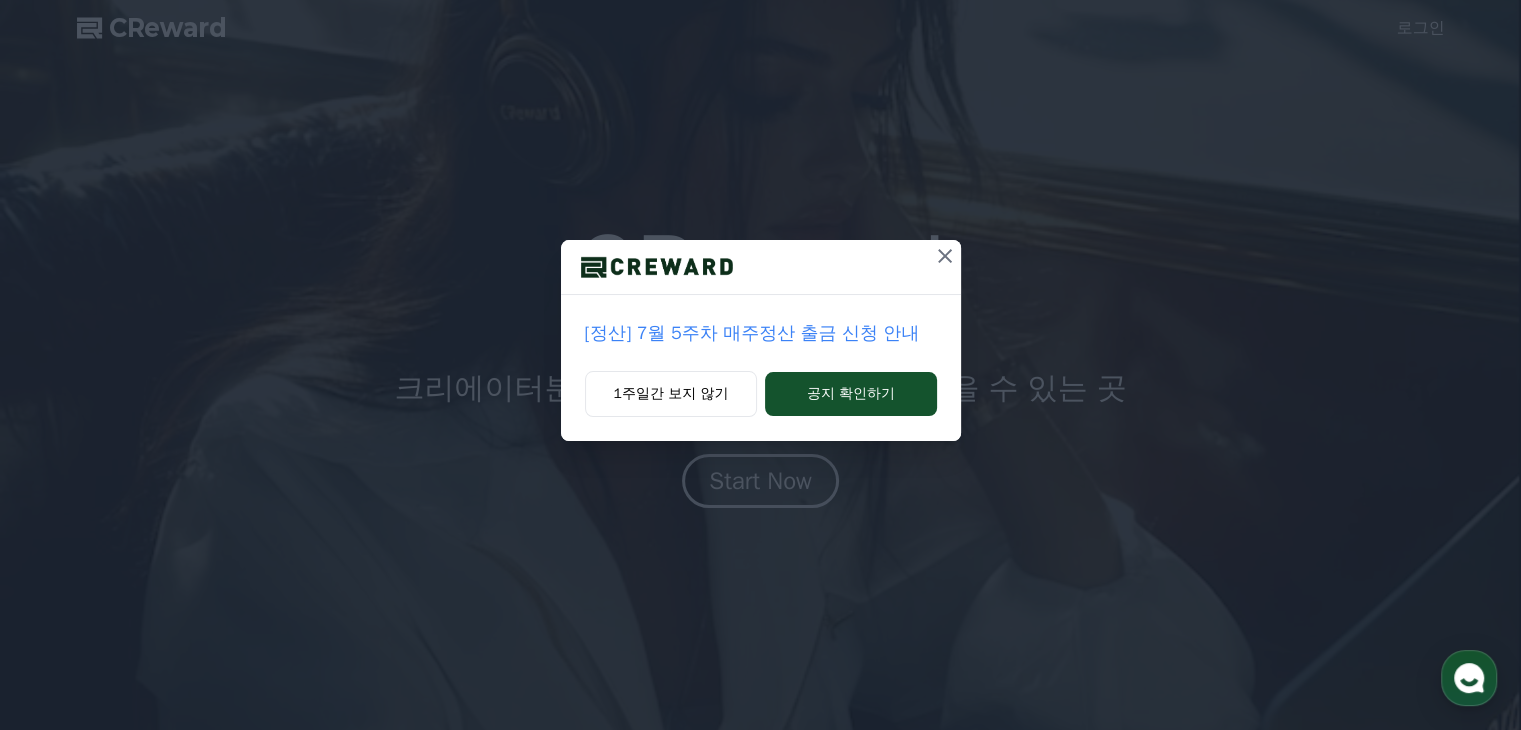 scroll, scrollTop: 100, scrollLeft: 0, axis: vertical 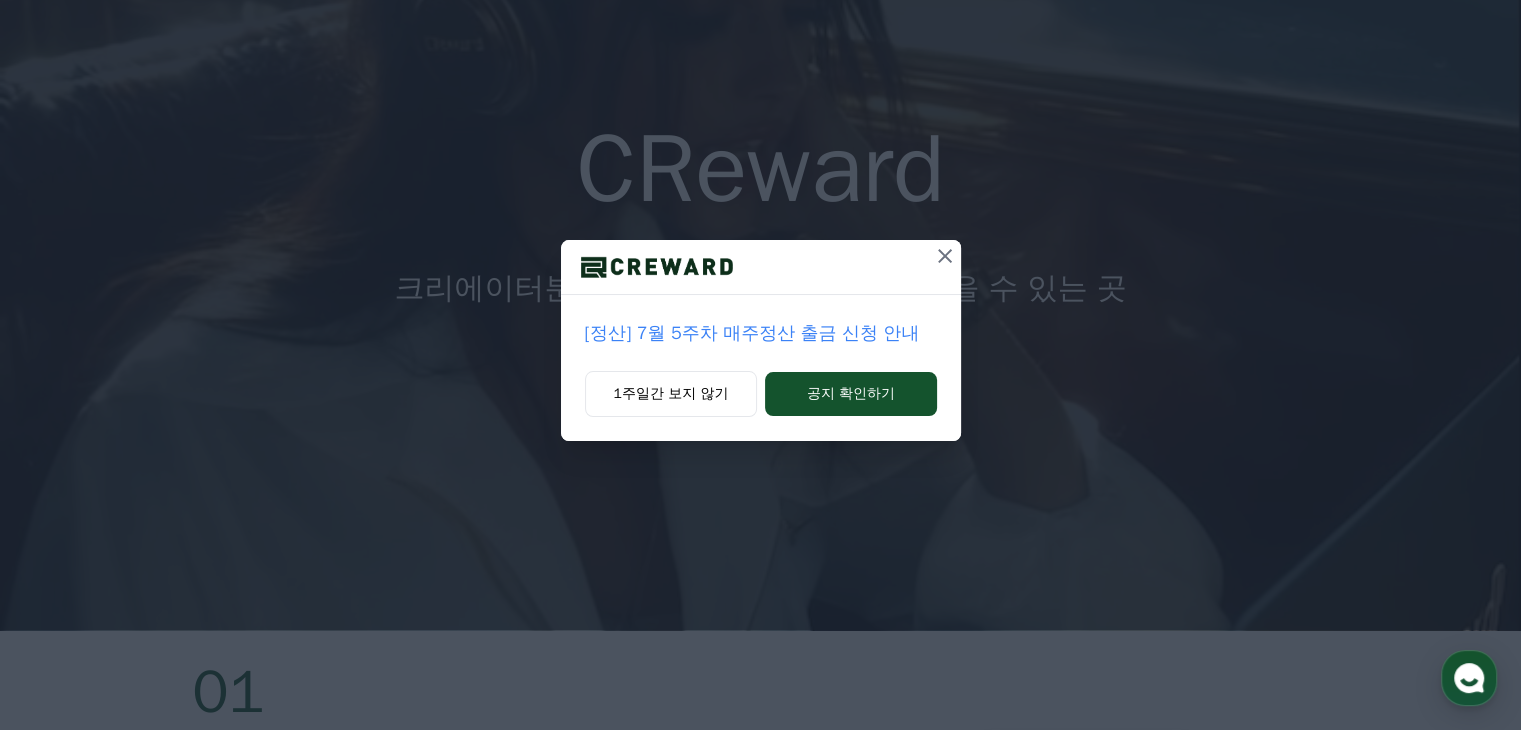 click on "[정산] 7월 5주차 매주정산 출금 신청 안내" at bounding box center (761, 333) 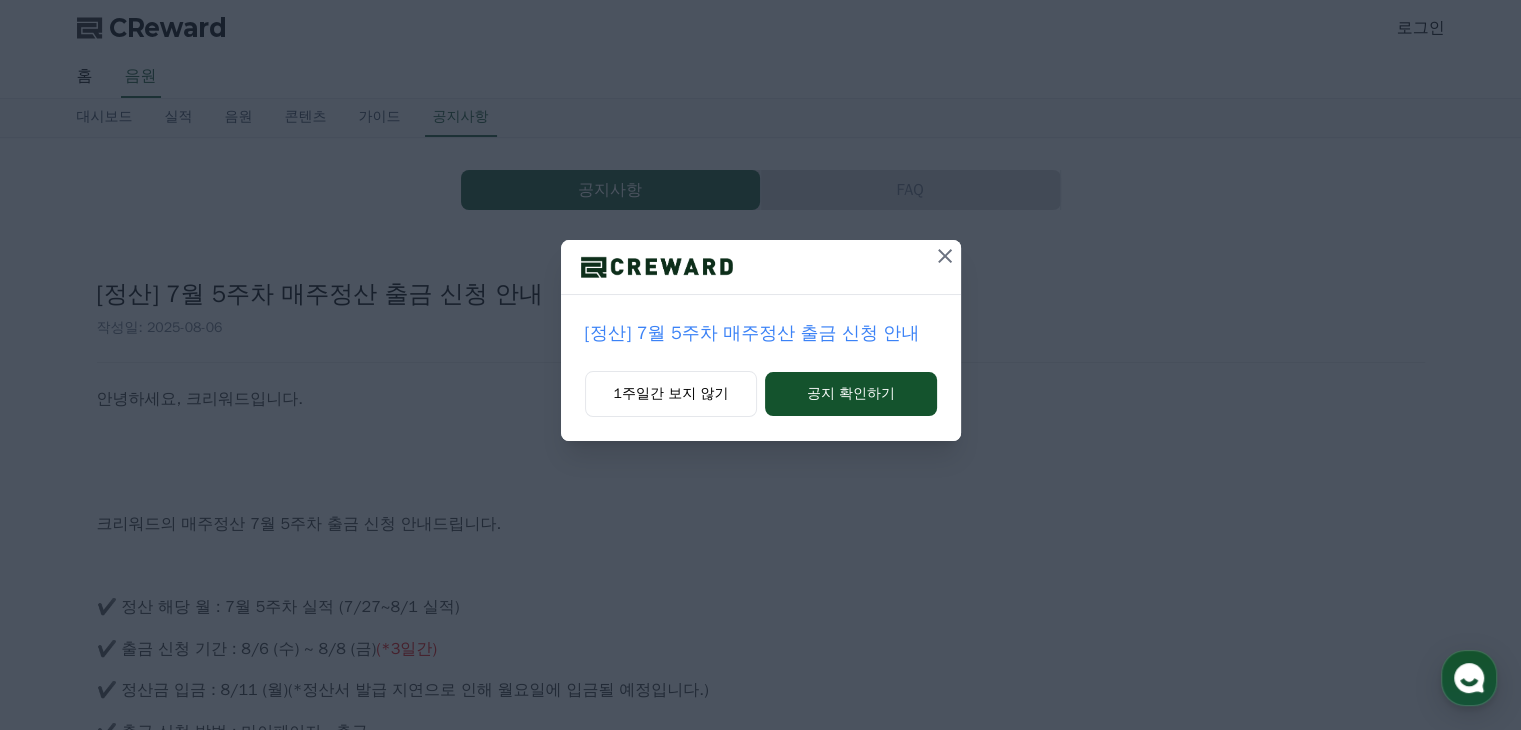 scroll, scrollTop: 200, scrollLeft: 0, axis: vertical 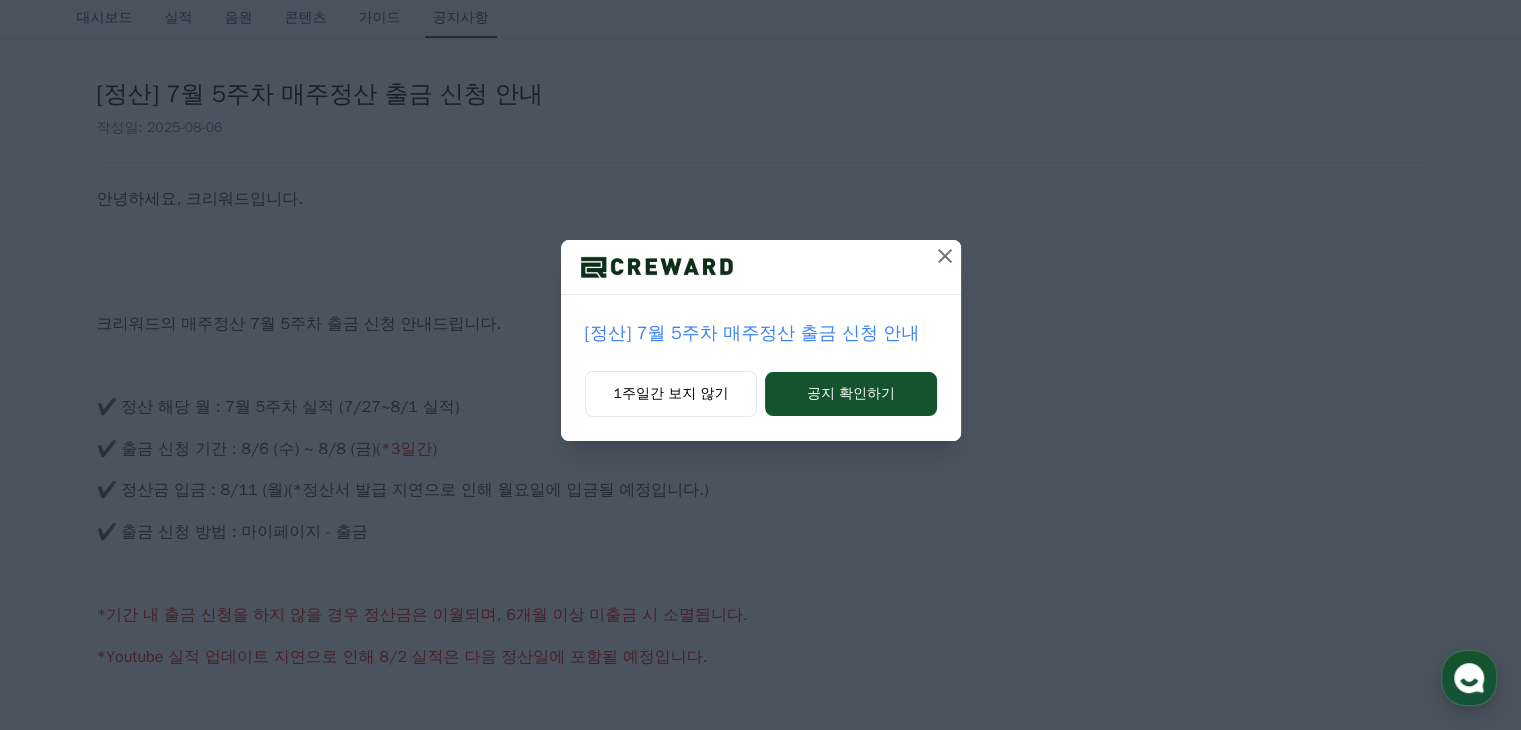 click 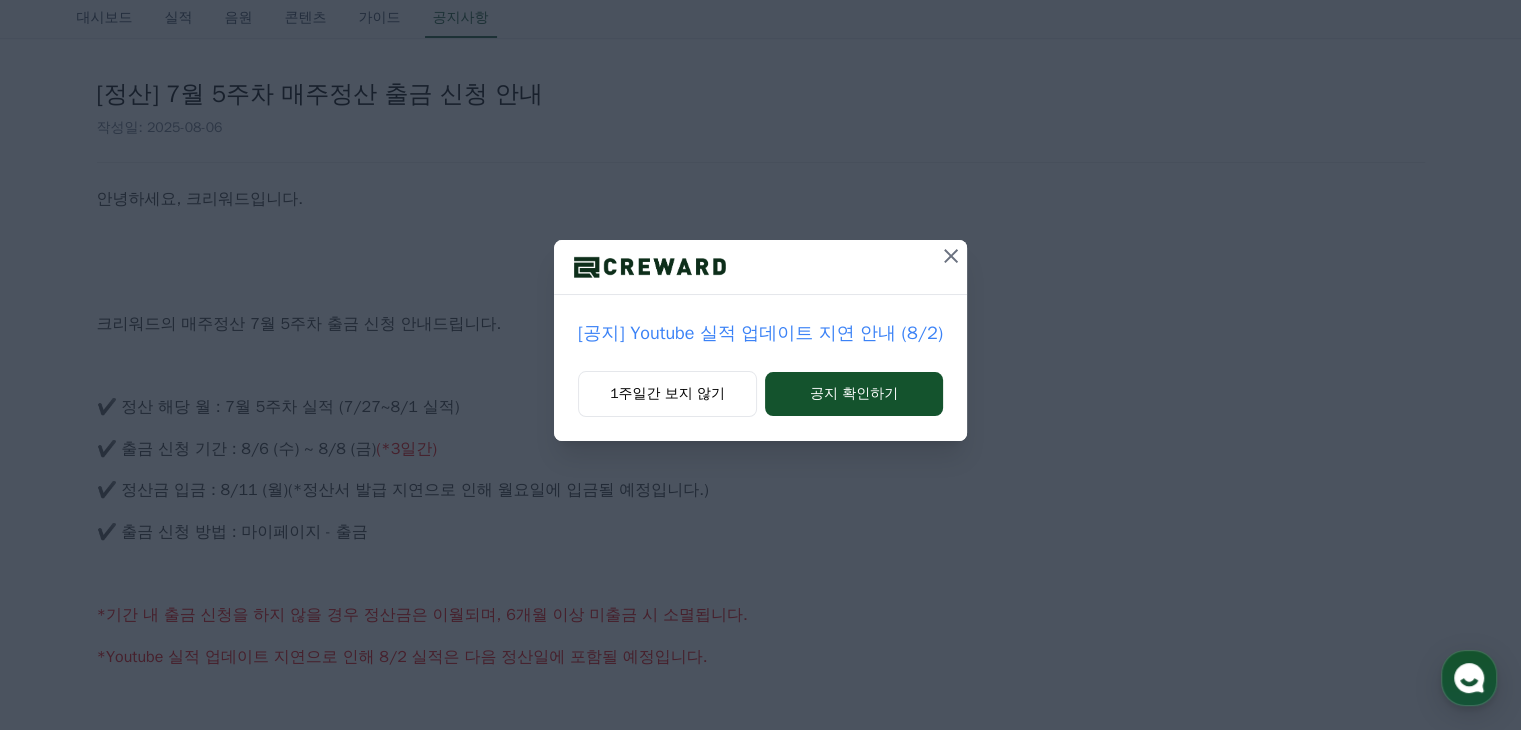 click 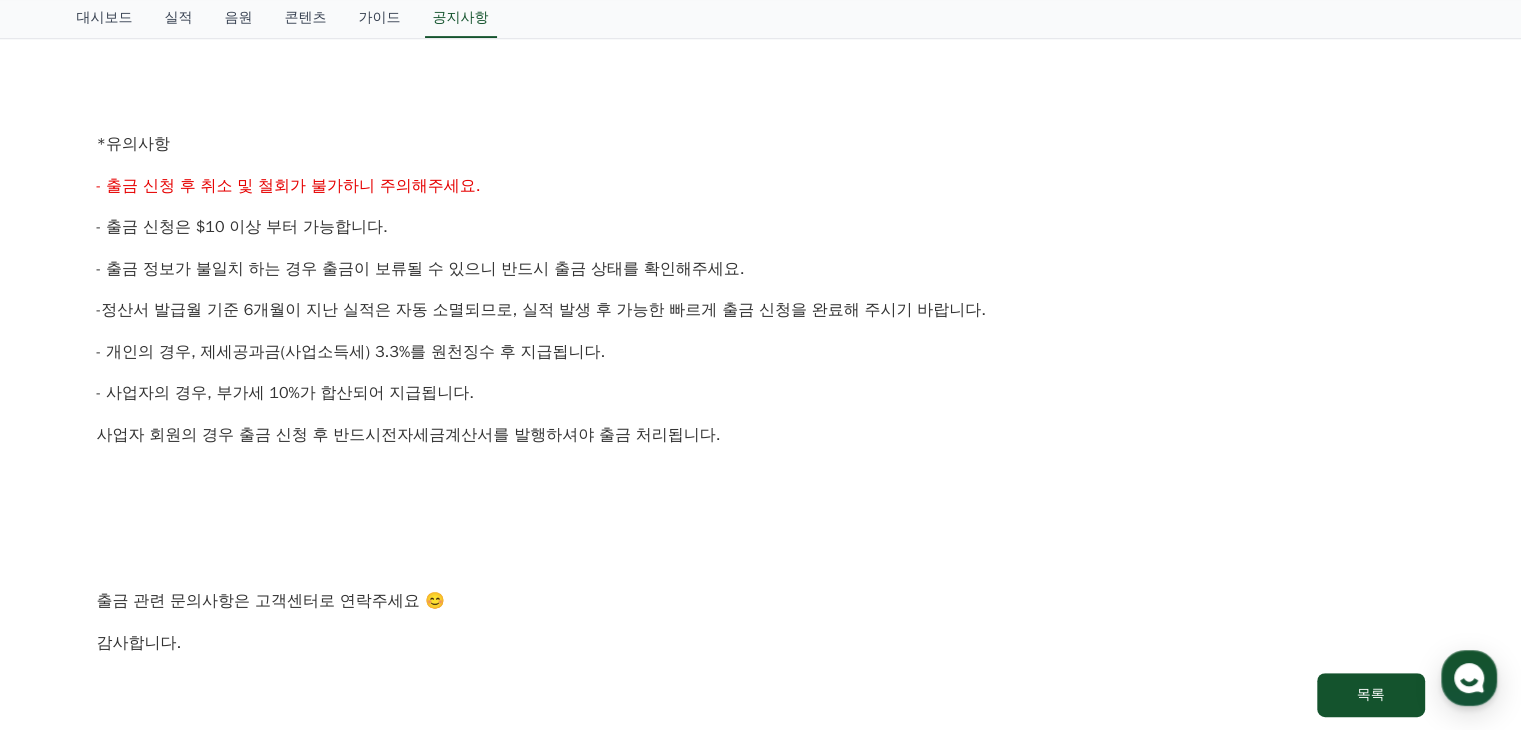 scroll, scrollTop: 849, scrollLeft: 0, axis: vertical 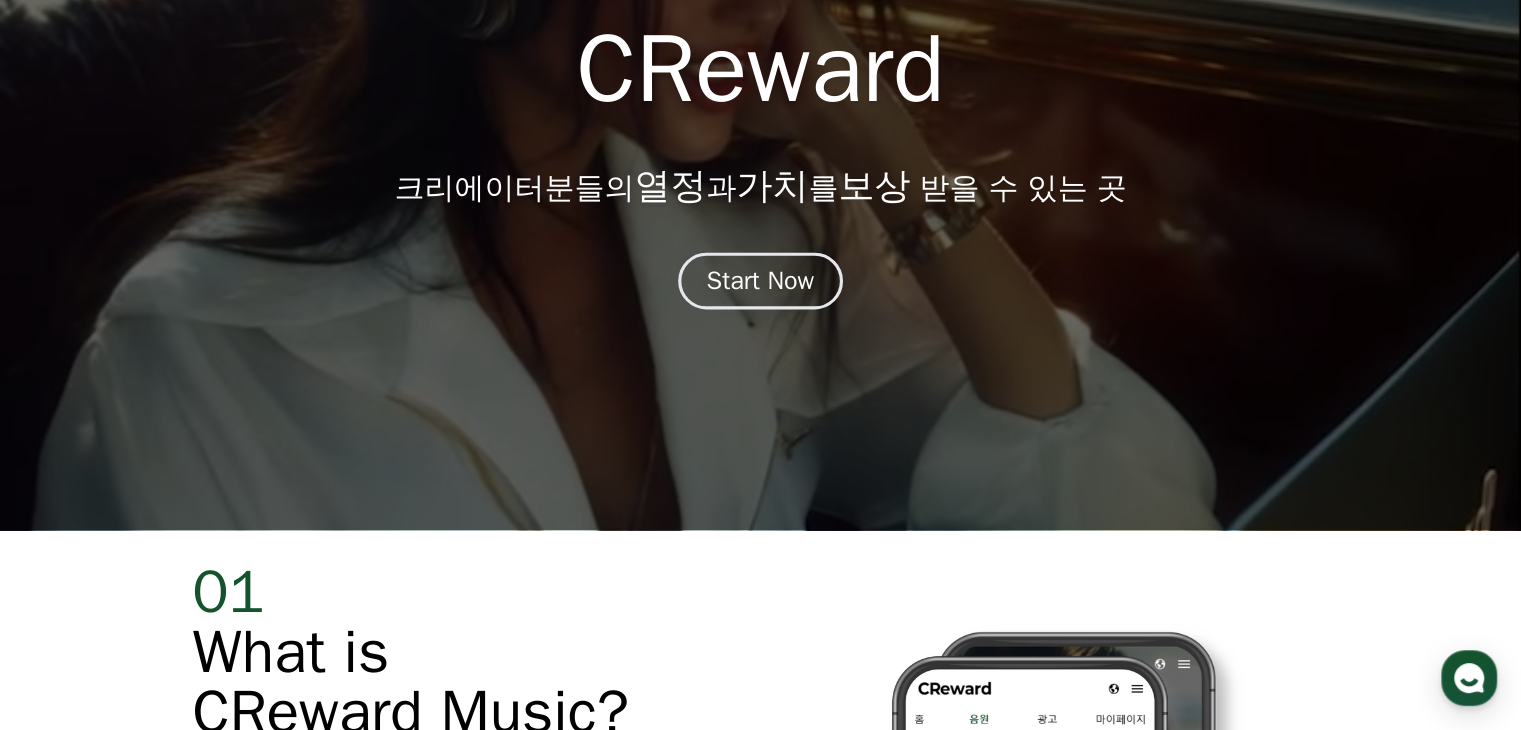 drag, startPoint x: 788, startPoint y: 274, endPoint x: 773, endPoint y: 272, distance: 15.132746 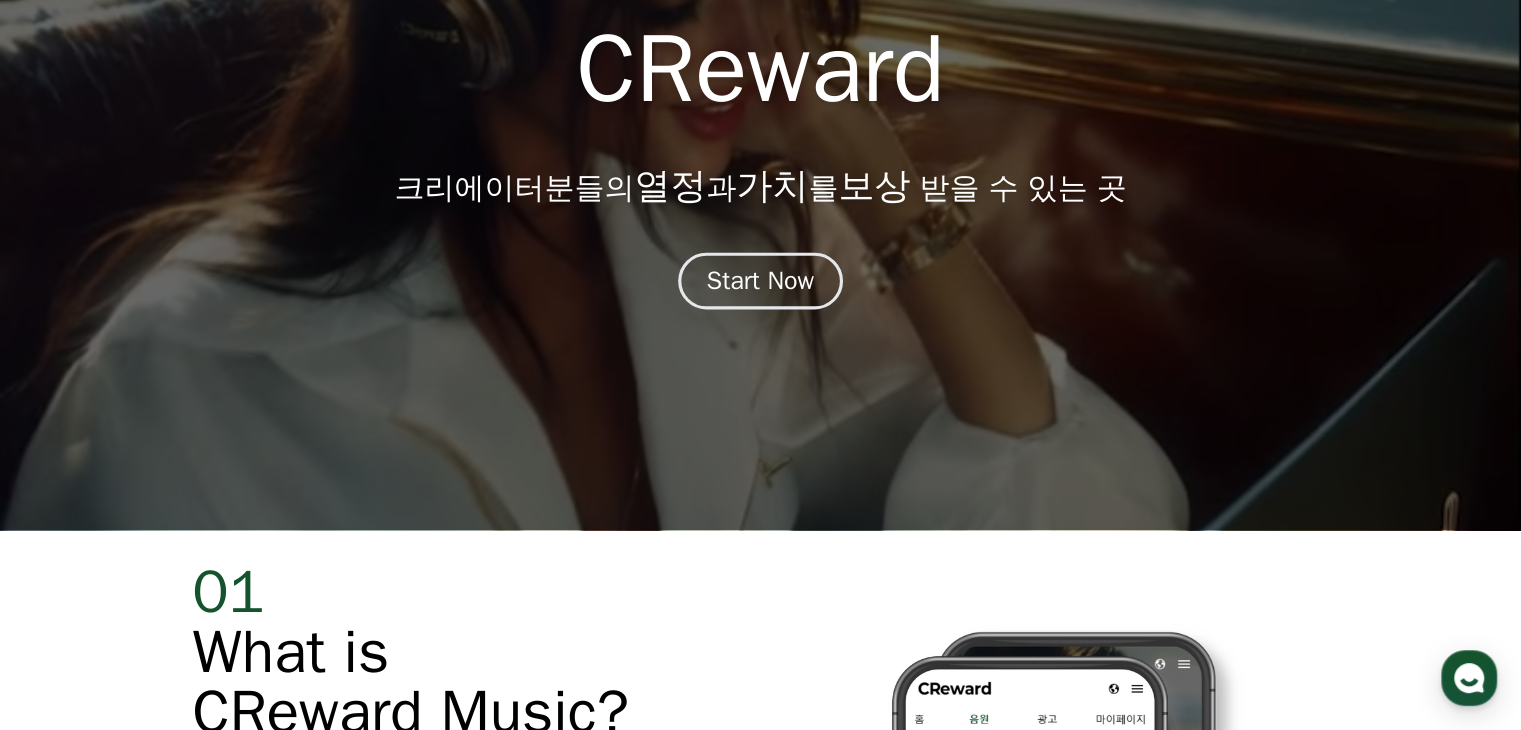 click on "Start Now" at bounding box center [761, 281] 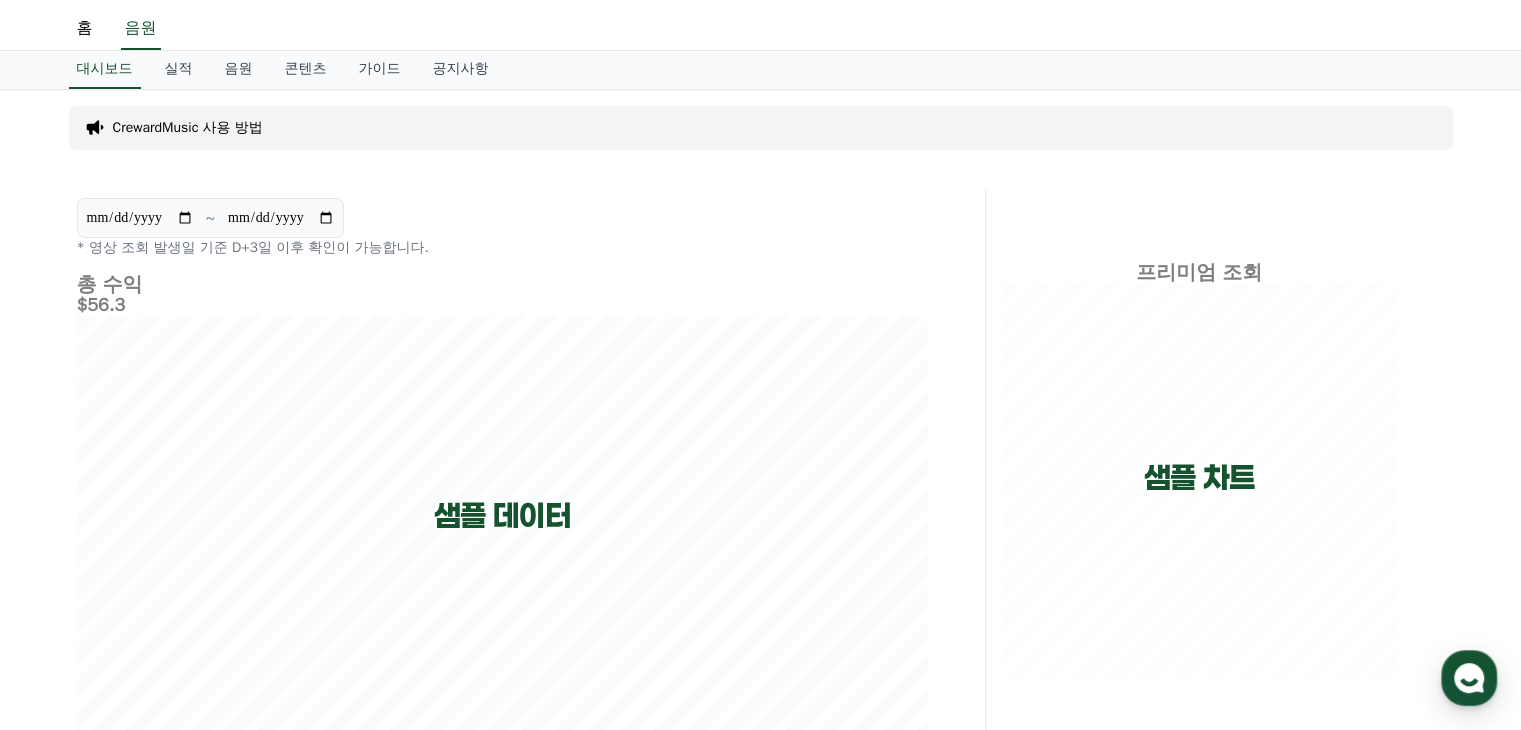 scroll, scrollTop: 0, scrollLeft: 0, axis: both 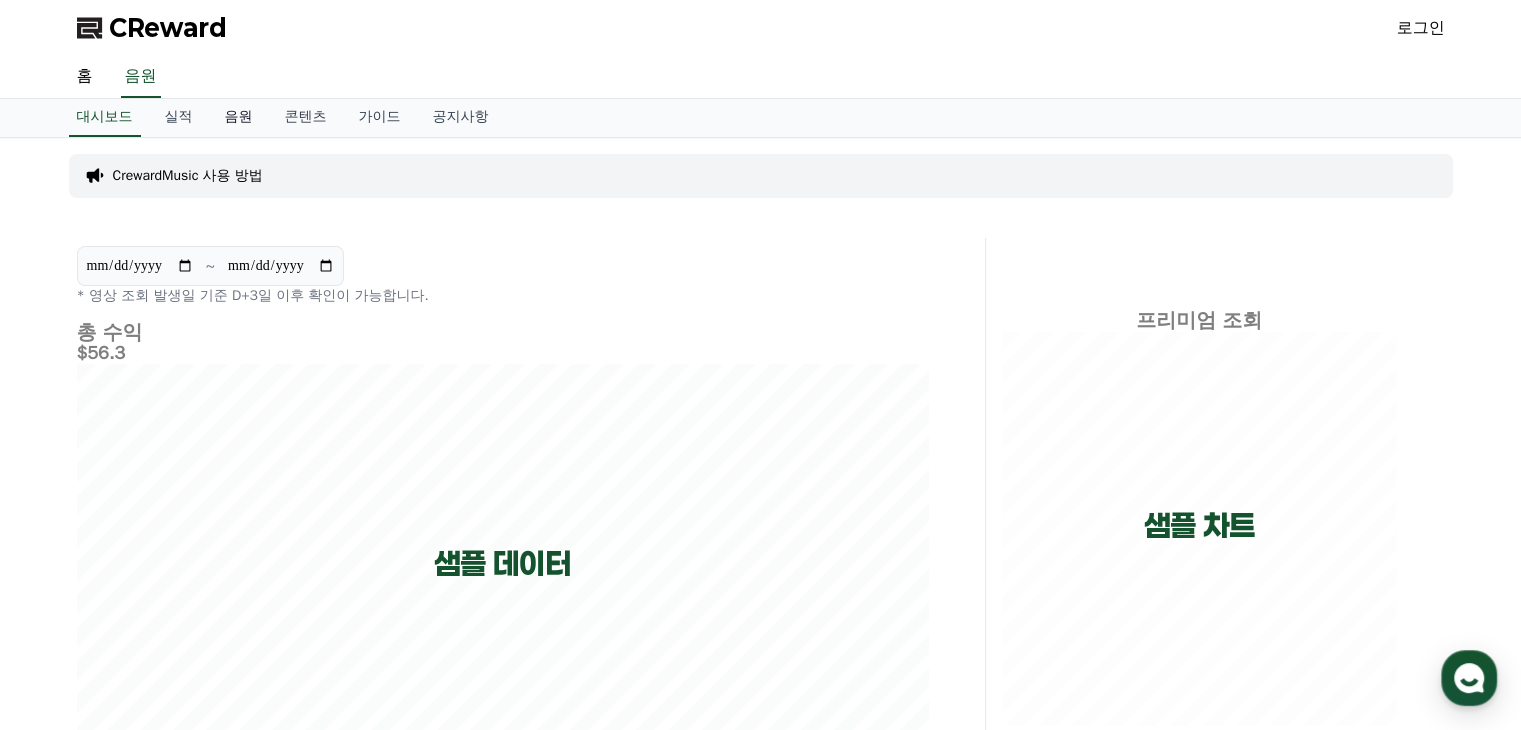 click on "음원" at bounding box center [239, 118] 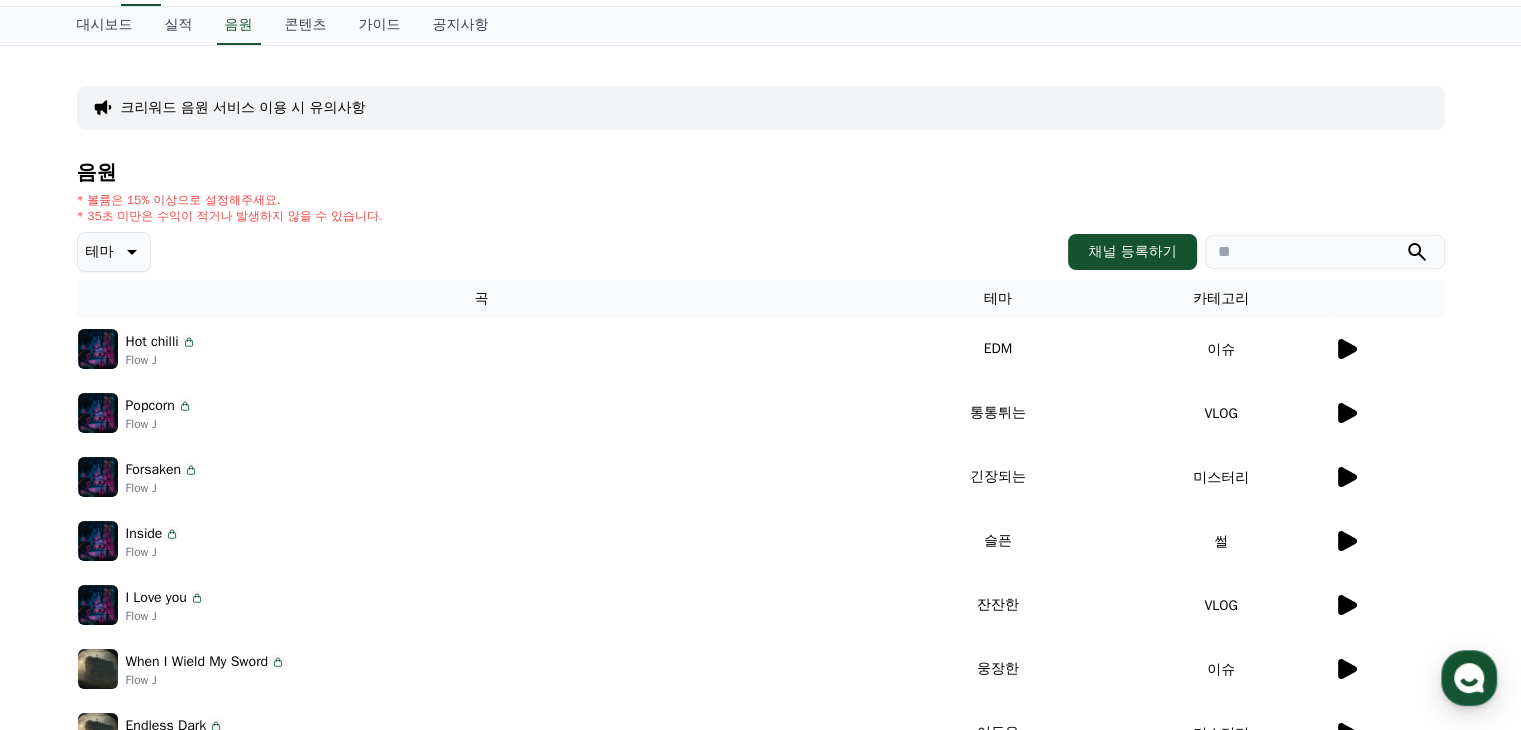 scroll, scrollTop: 100, scrollLeft: 0, axis: vertical 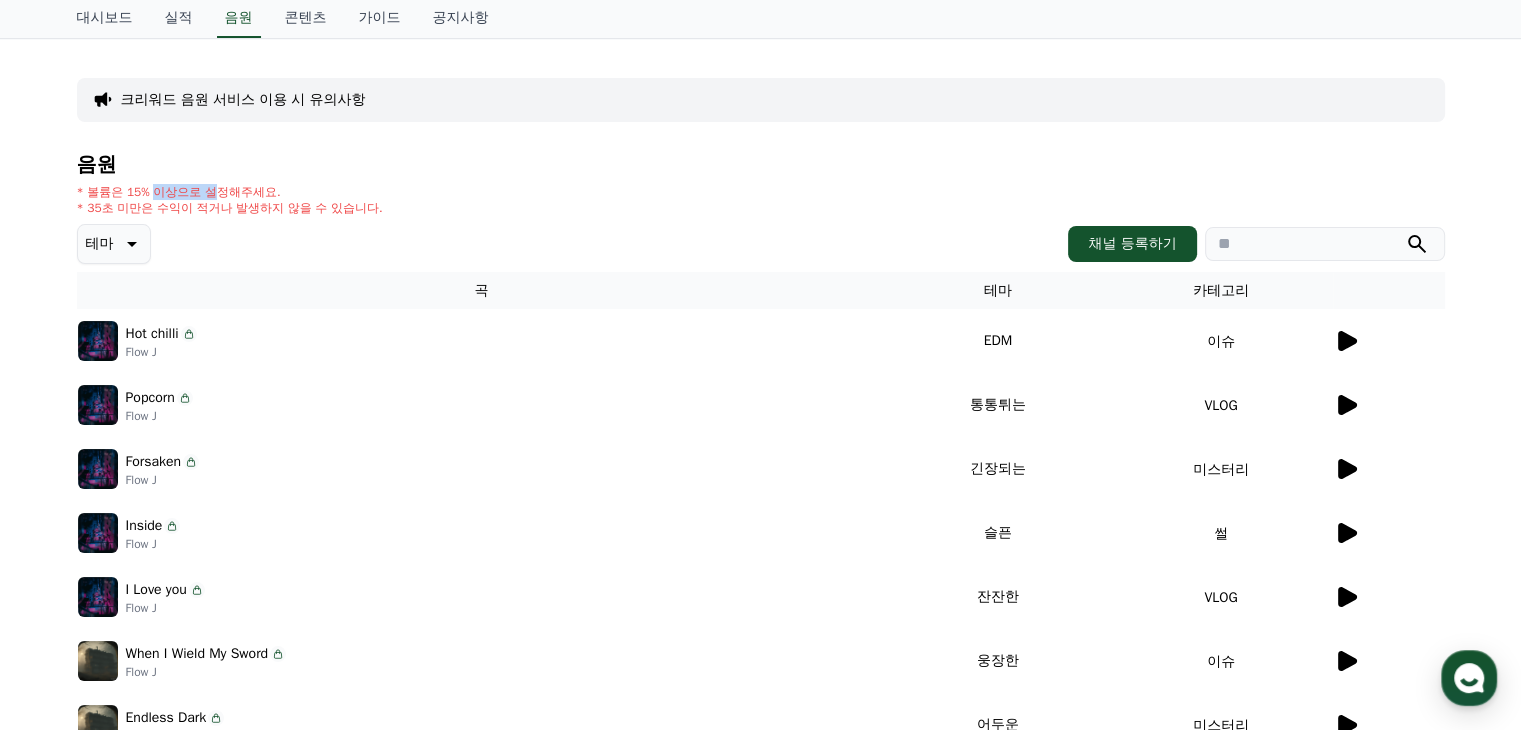 drag, startPoint x: 157, startPoint y: 191, endPoint x: 252, endPoint y: 191, distance: 95 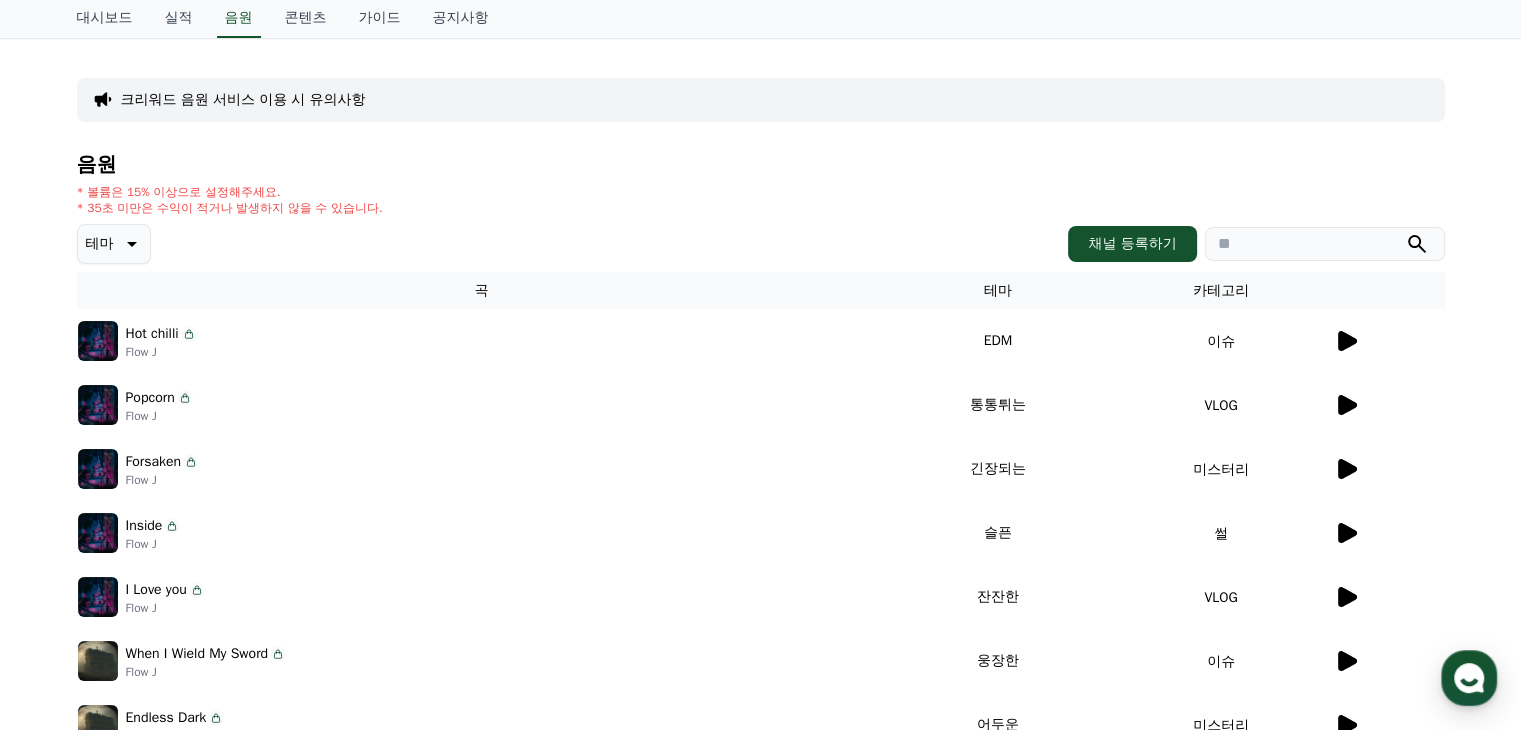 click on "테마           채널 등록하기" at bounding box center [761, 244] 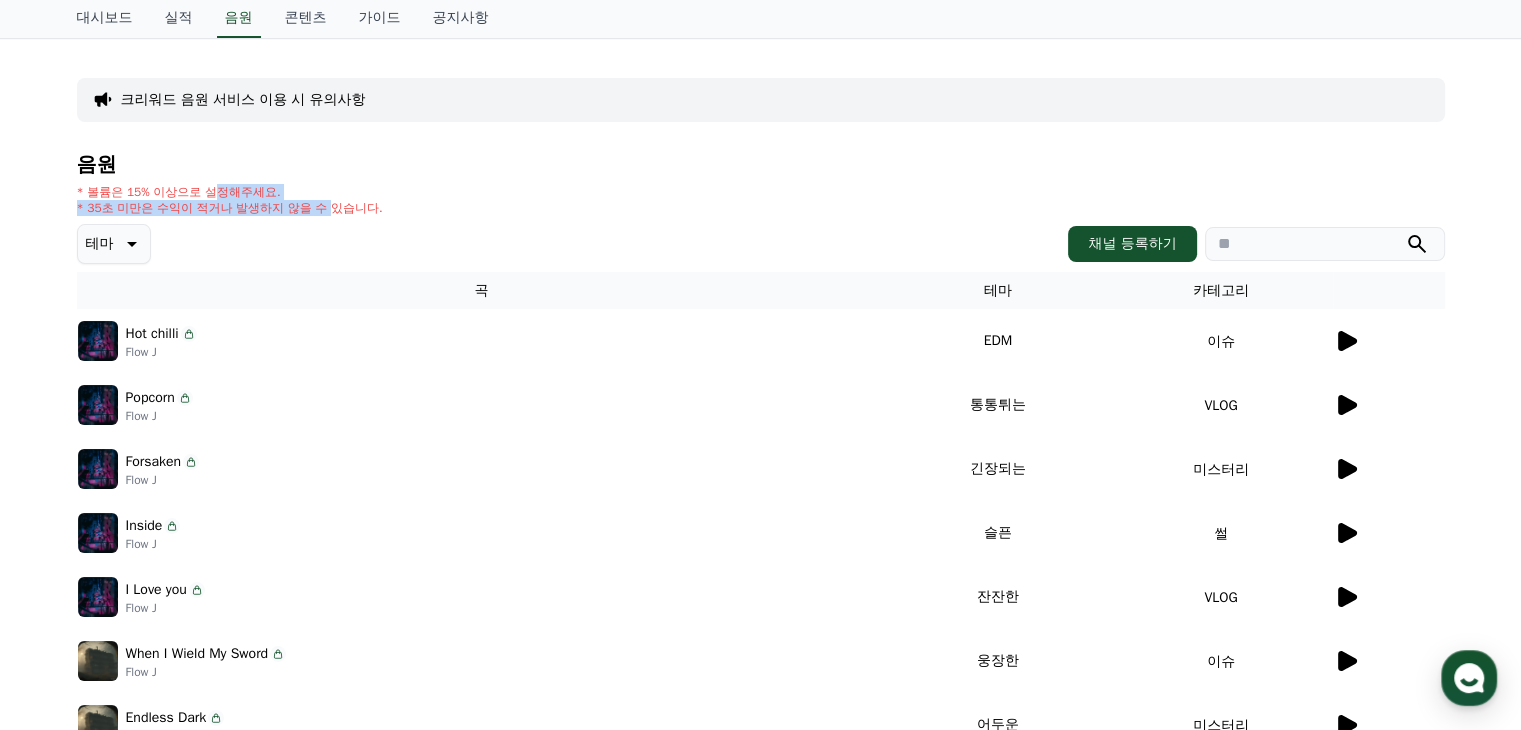 drag, startPoint x: 212, startPoint y: 197, endPoint x: 384, endPoint y: 202, distance: 172.07266 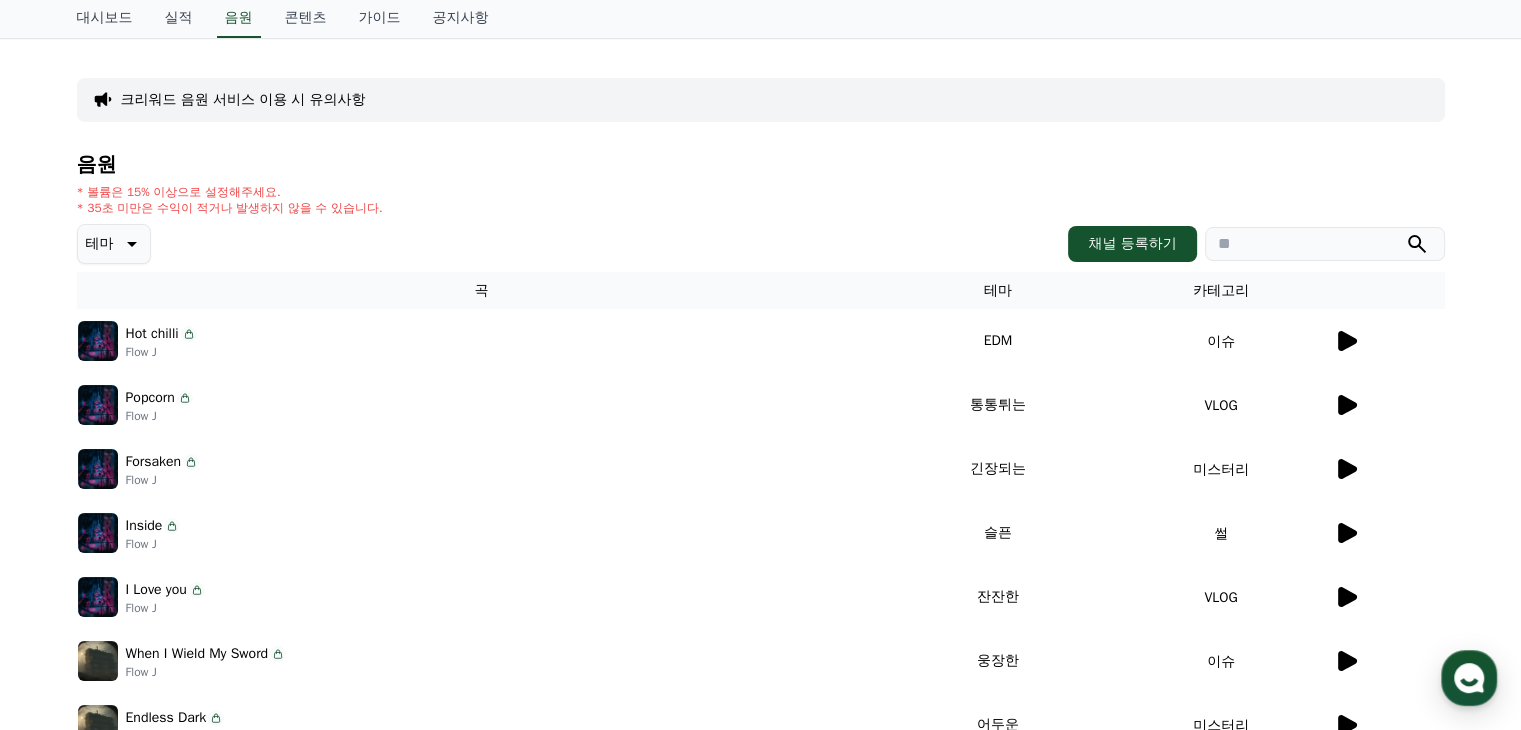 click on "테마           채널 등록하기" at bounding box center (761, 244) 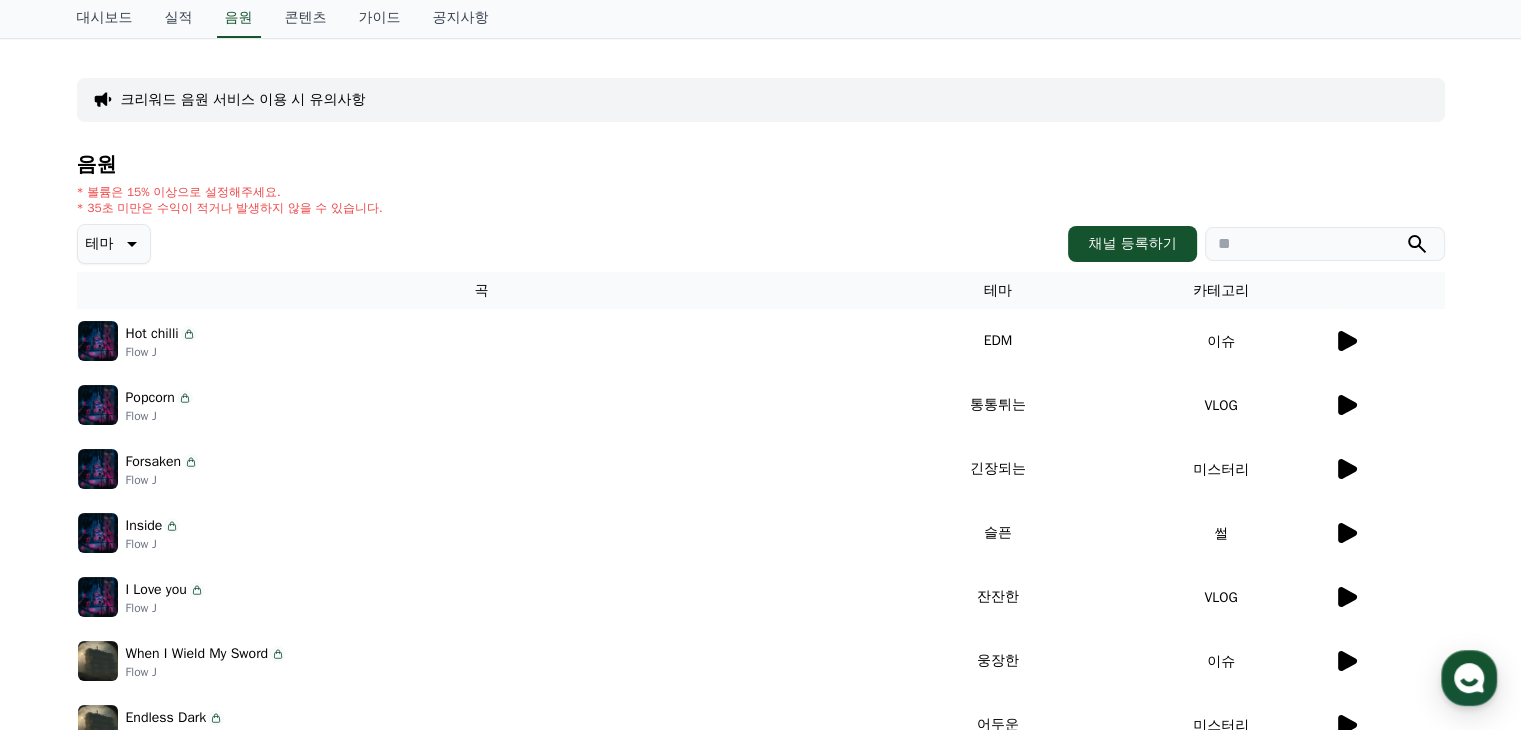 click 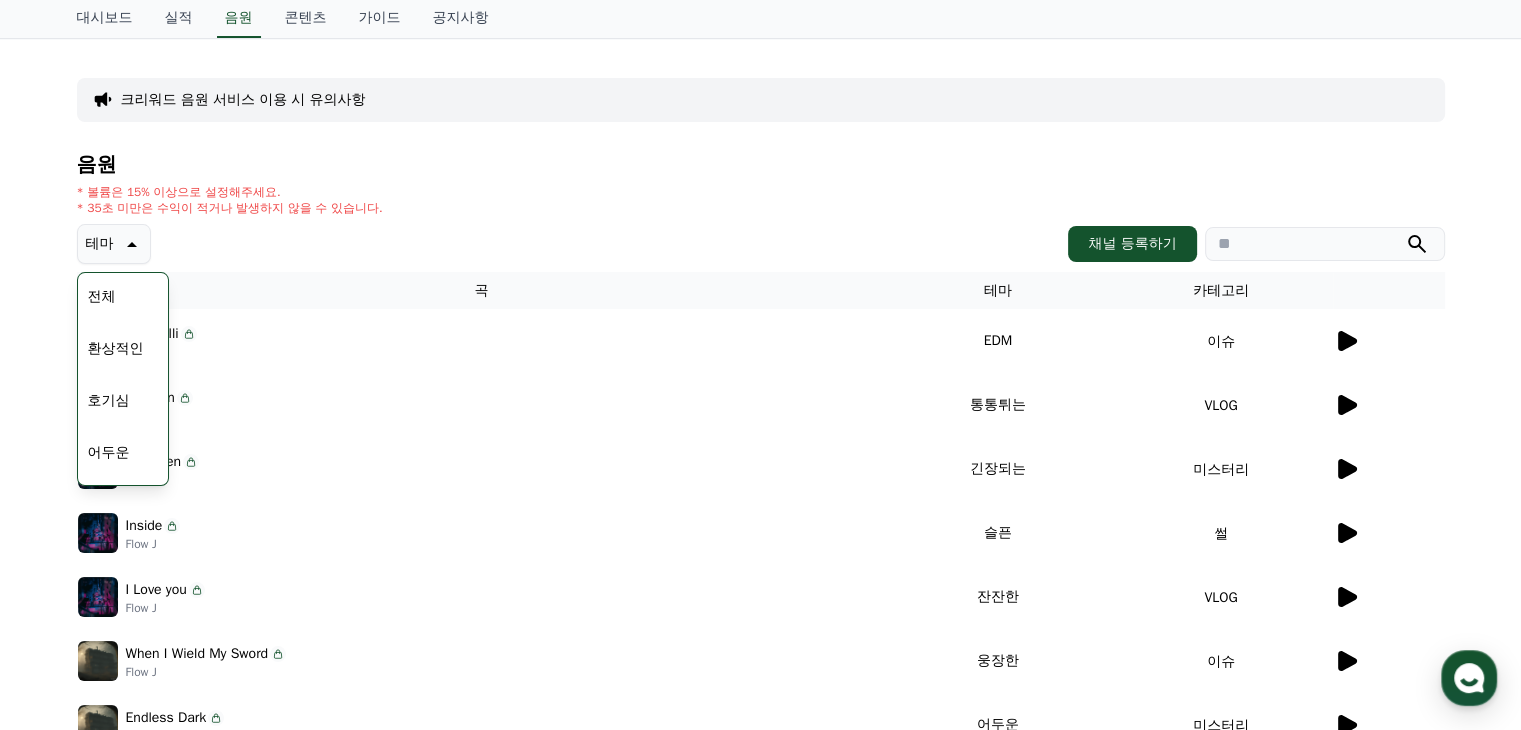 click on "호기심" at bounding box center [109, 401] 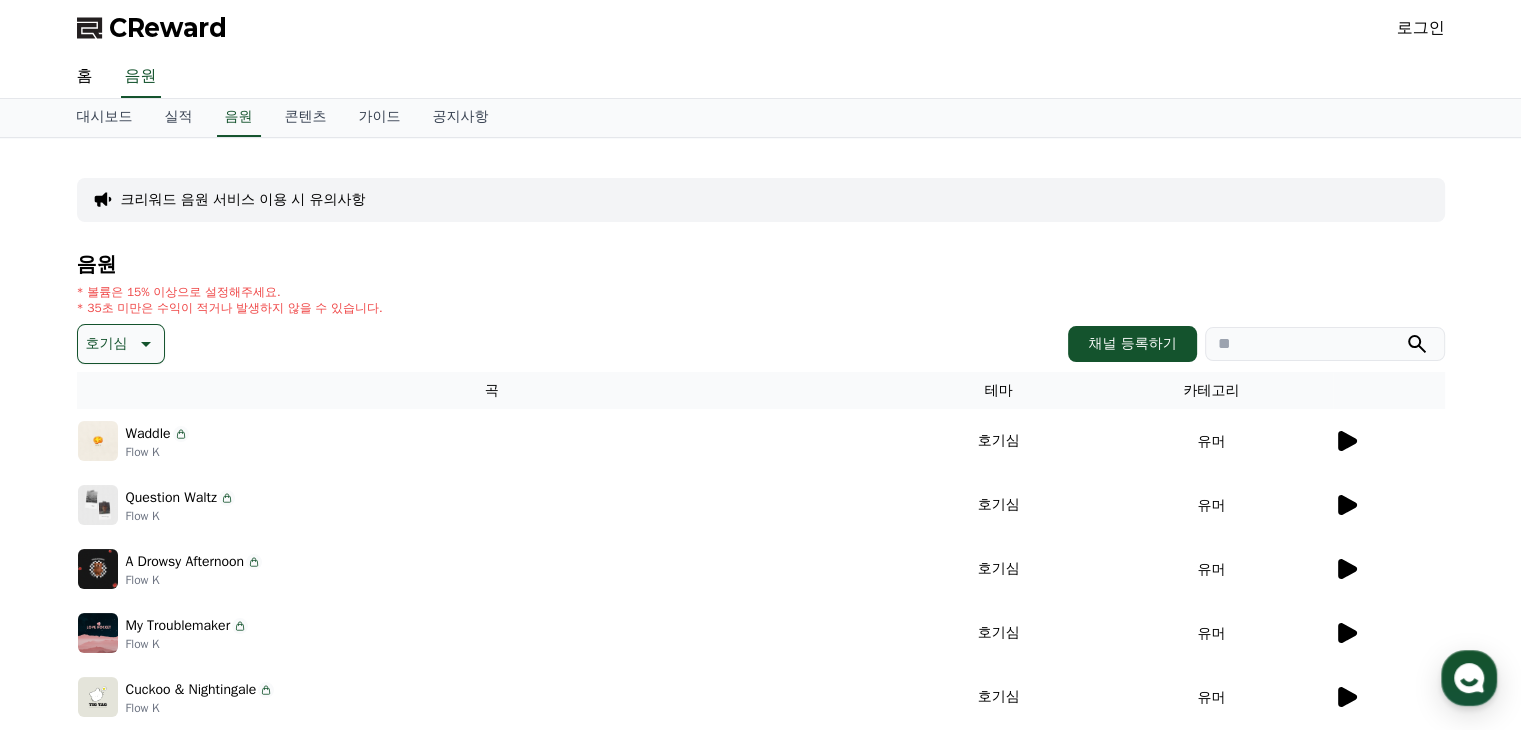 scroll, scrollTop: 0, scrollLeft: 0, axis: both 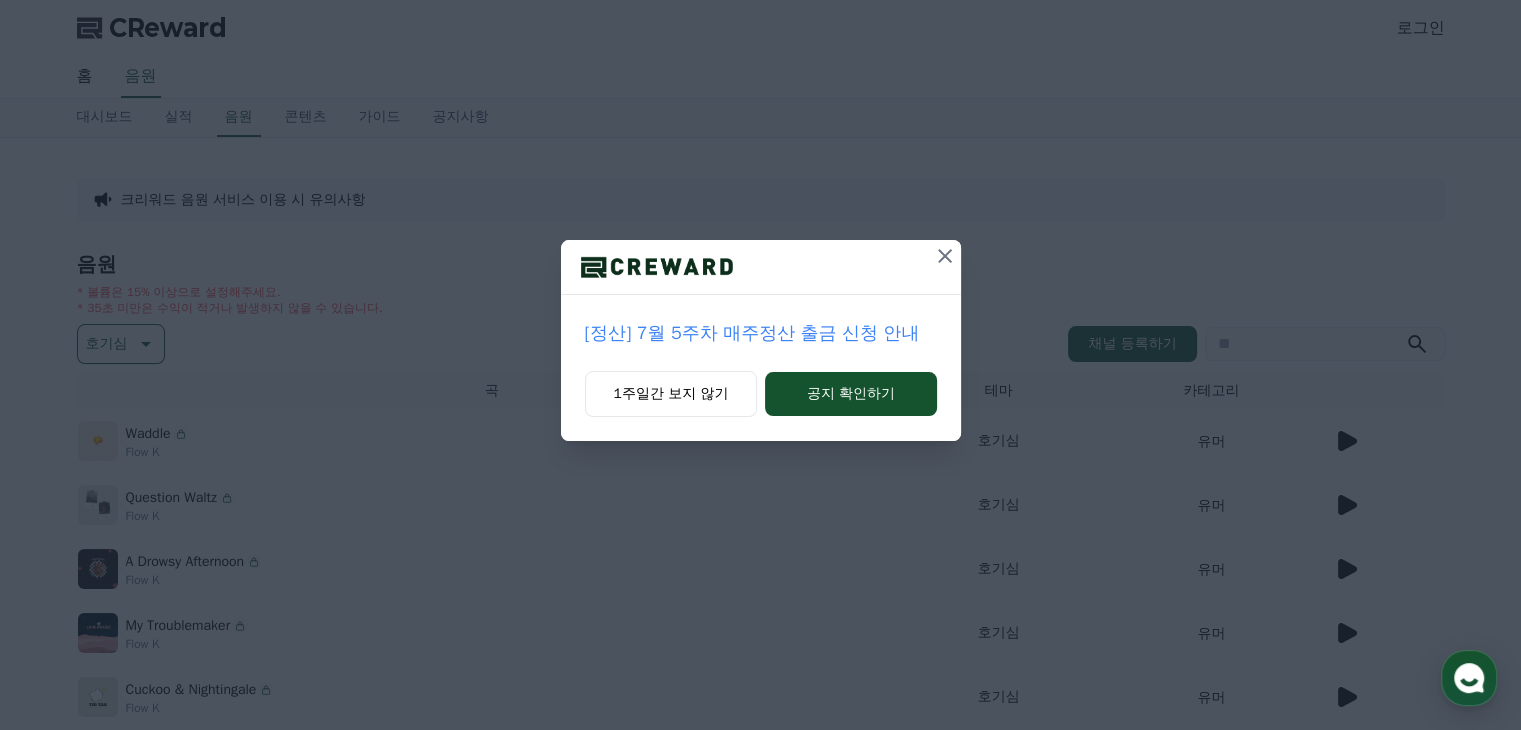 click 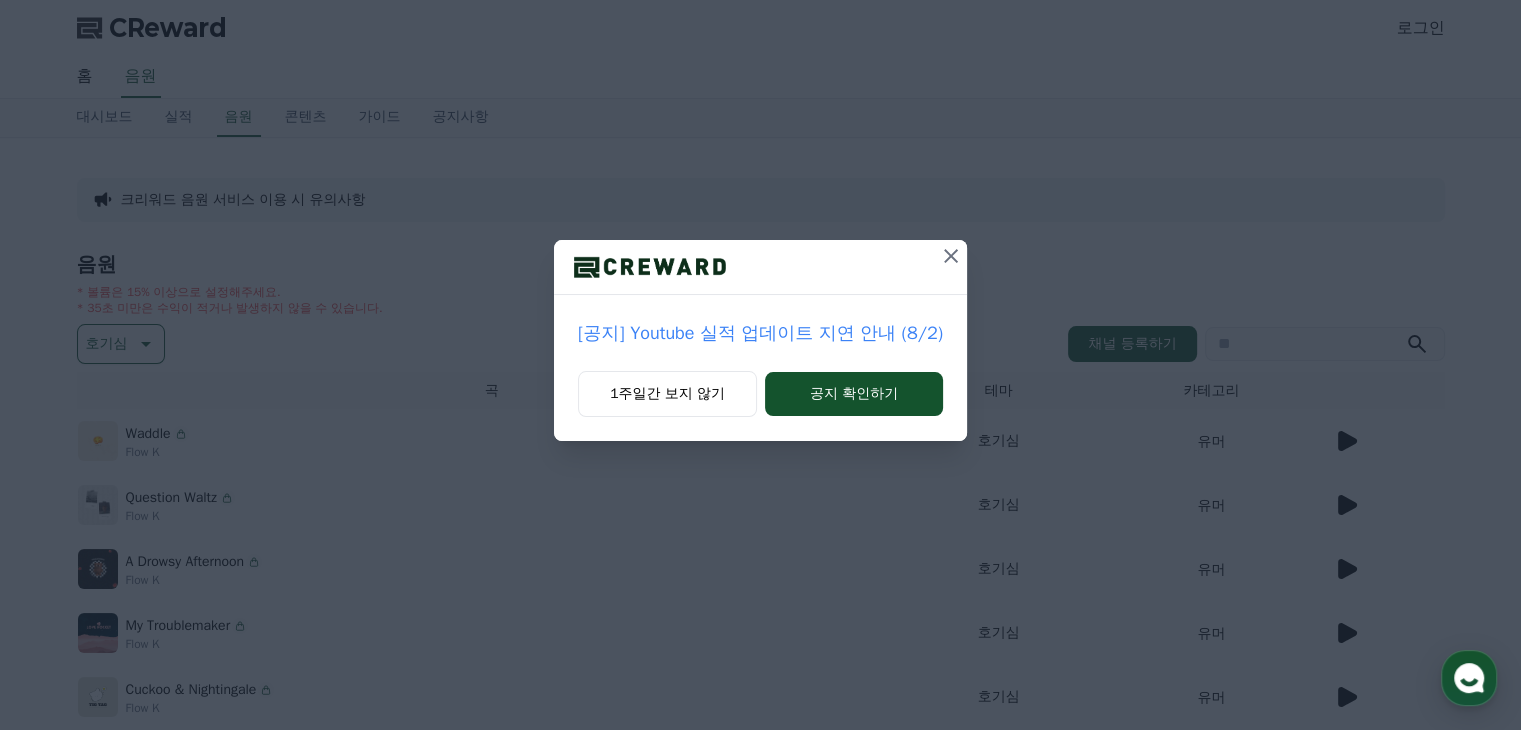 click 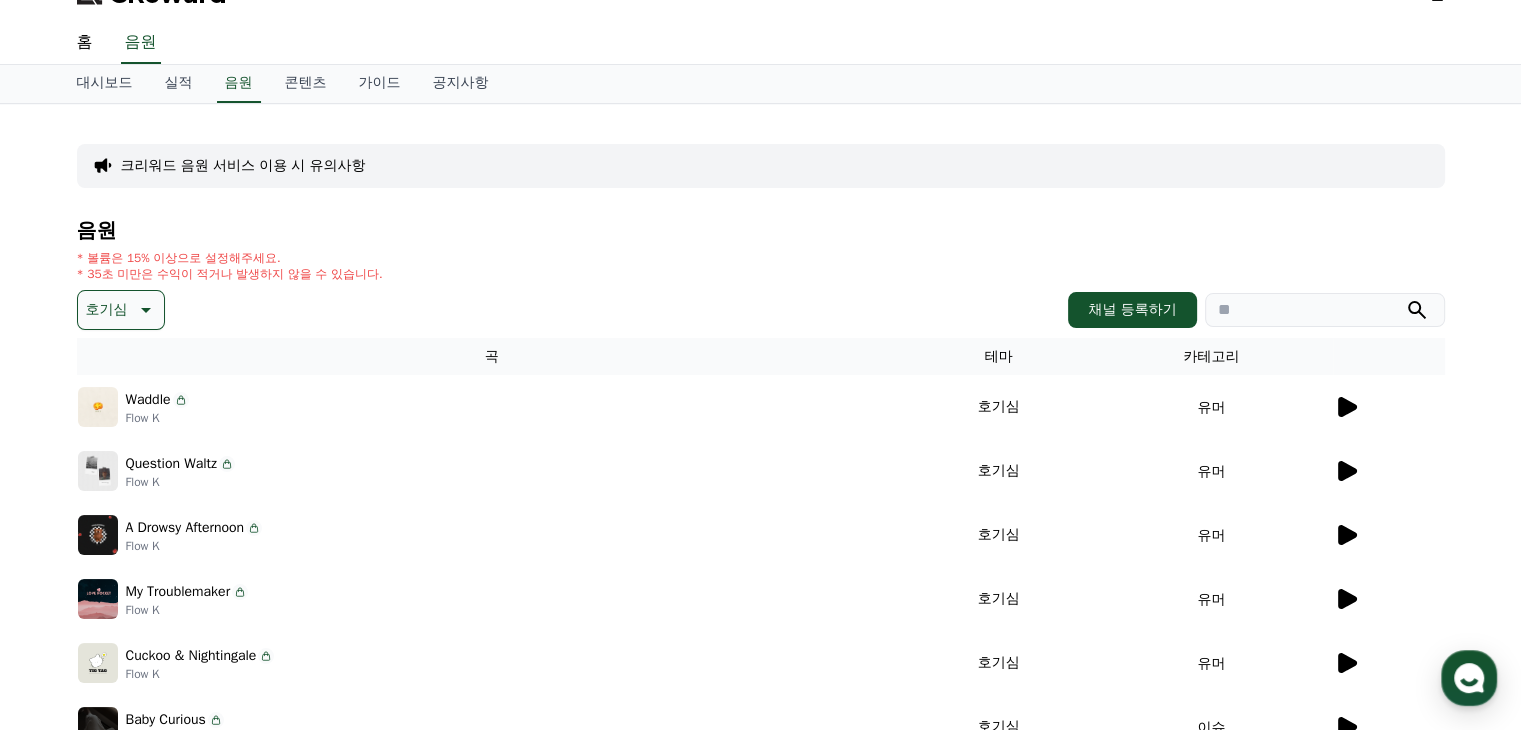 scroll, scrollTop: 23, scrollLeft: 0, axis: vertical 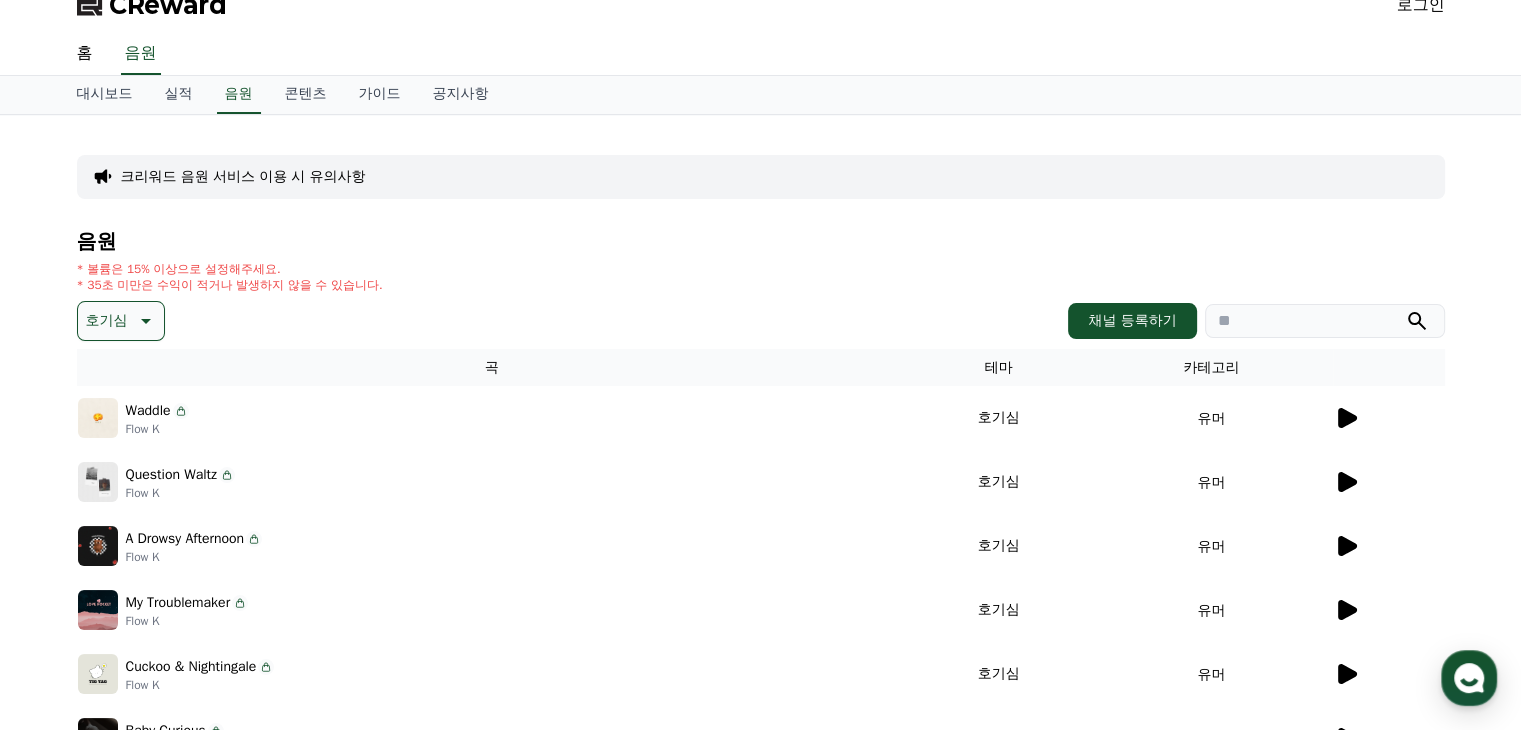 click 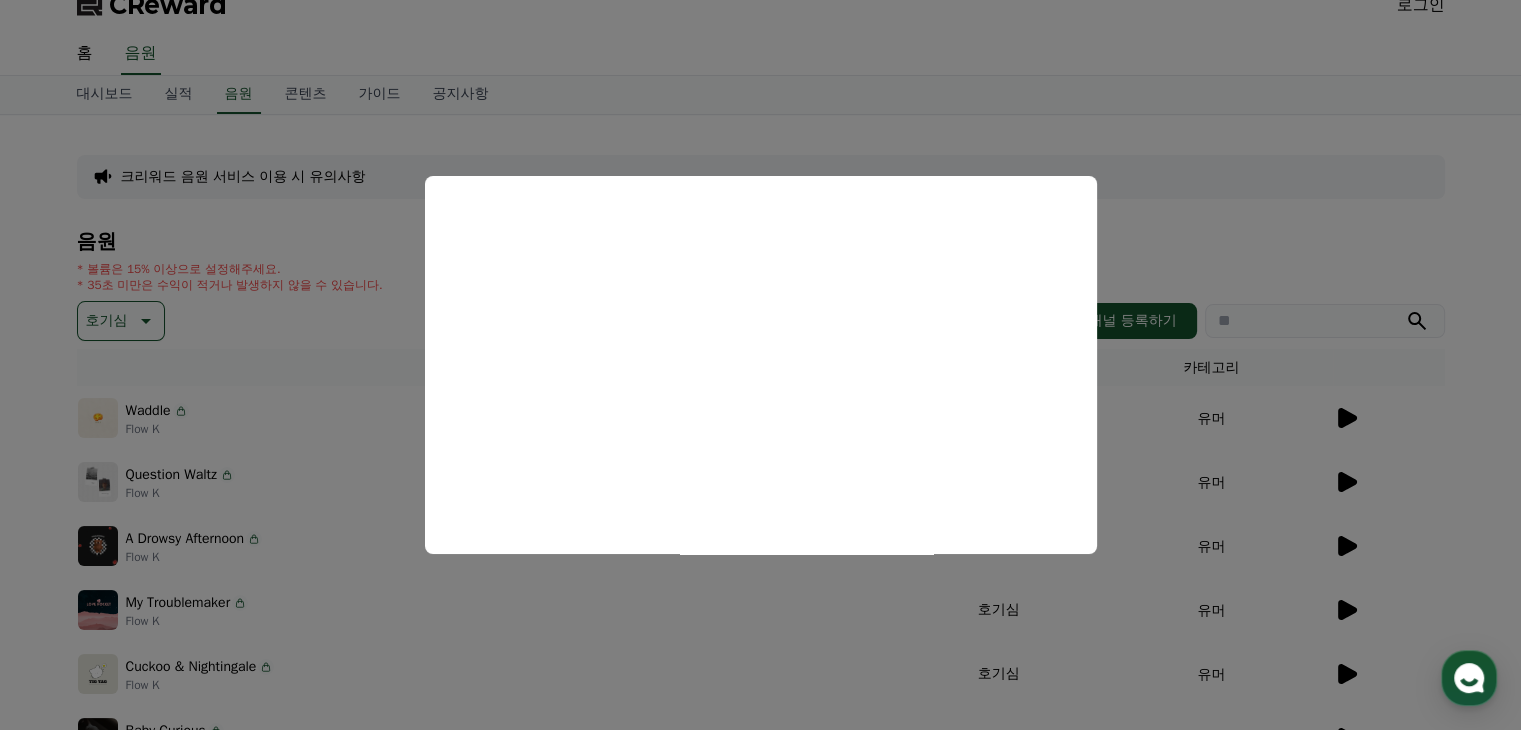 click at bounding box center [760, 365] 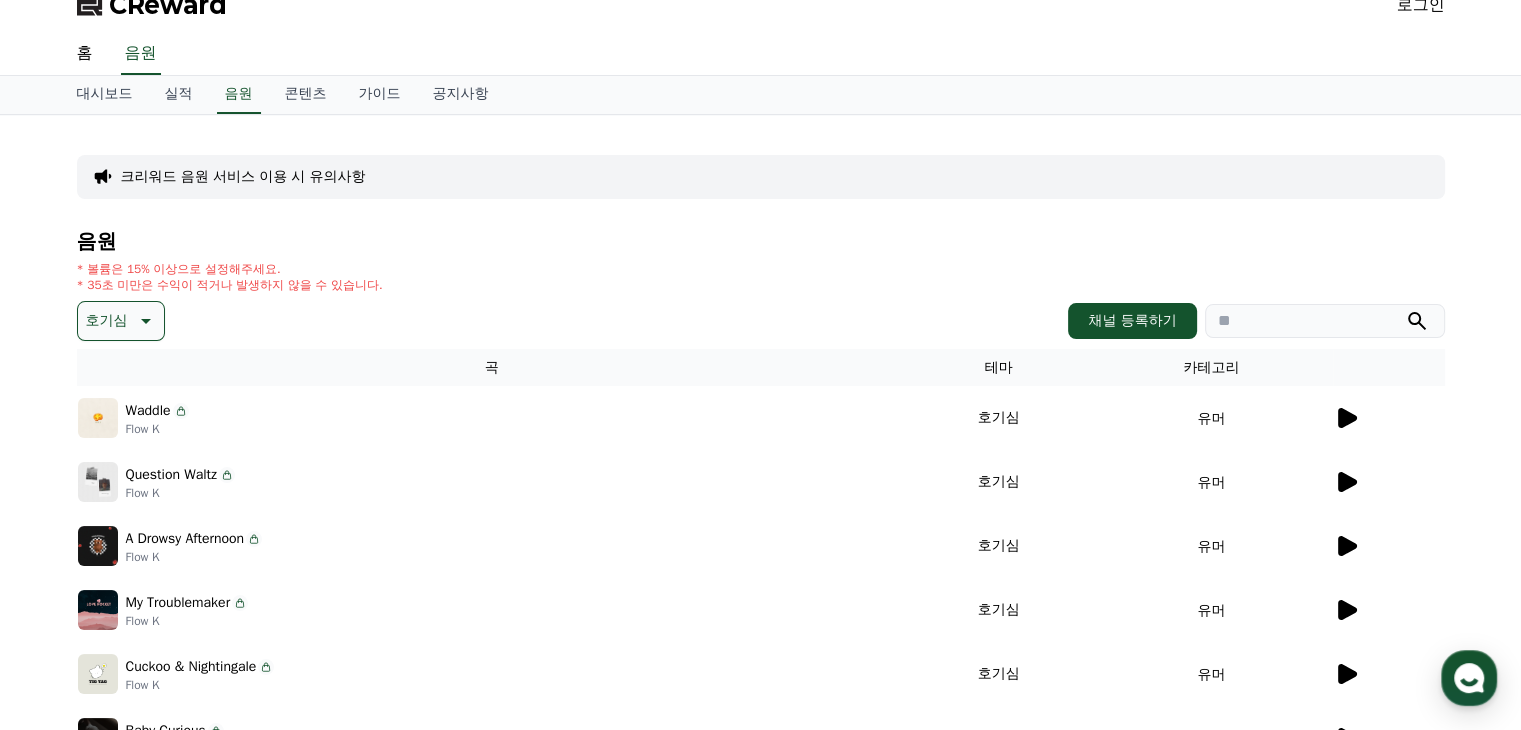 click 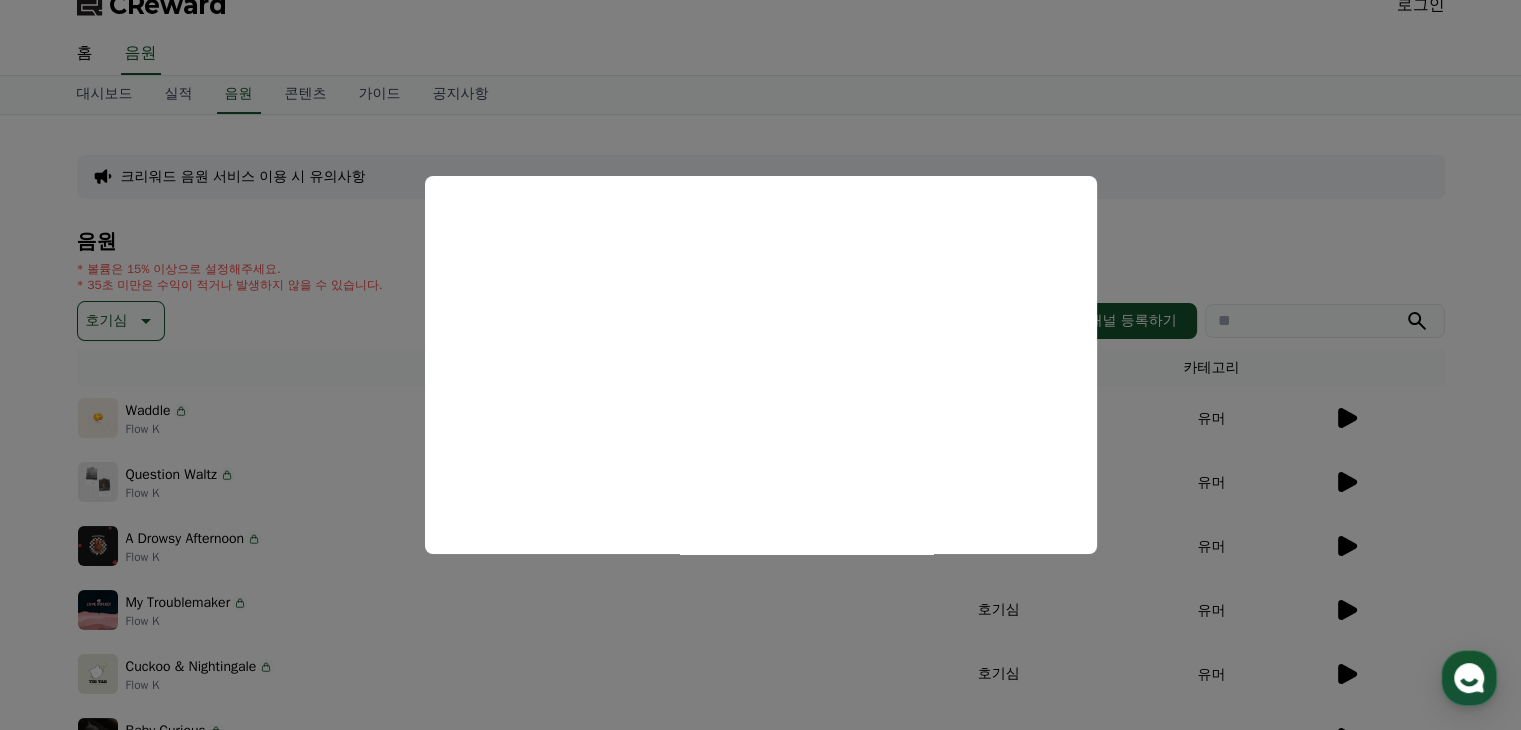 click at bounding box center (760, 365) 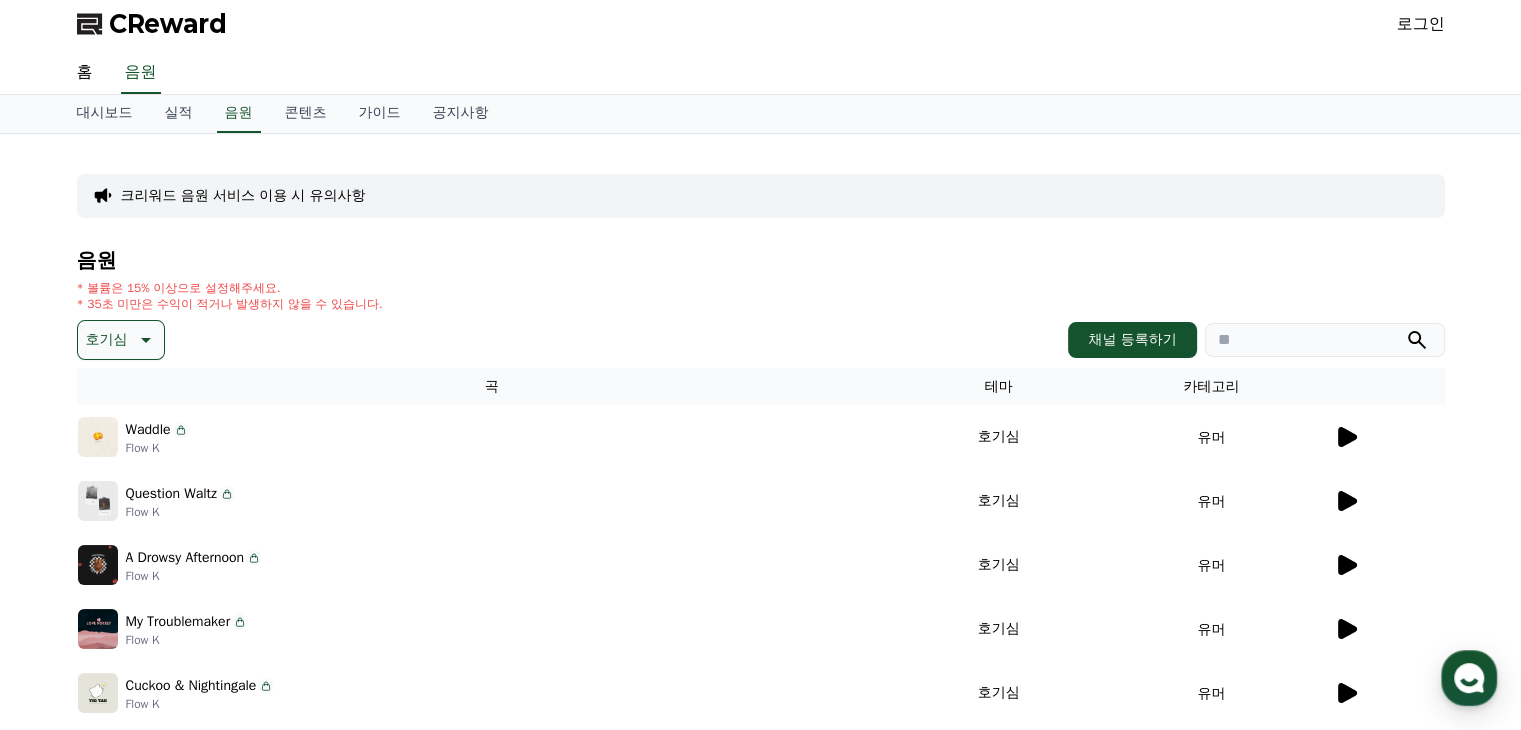 scroll, scrollTop: 0, scrollLeft: 0, axis: both 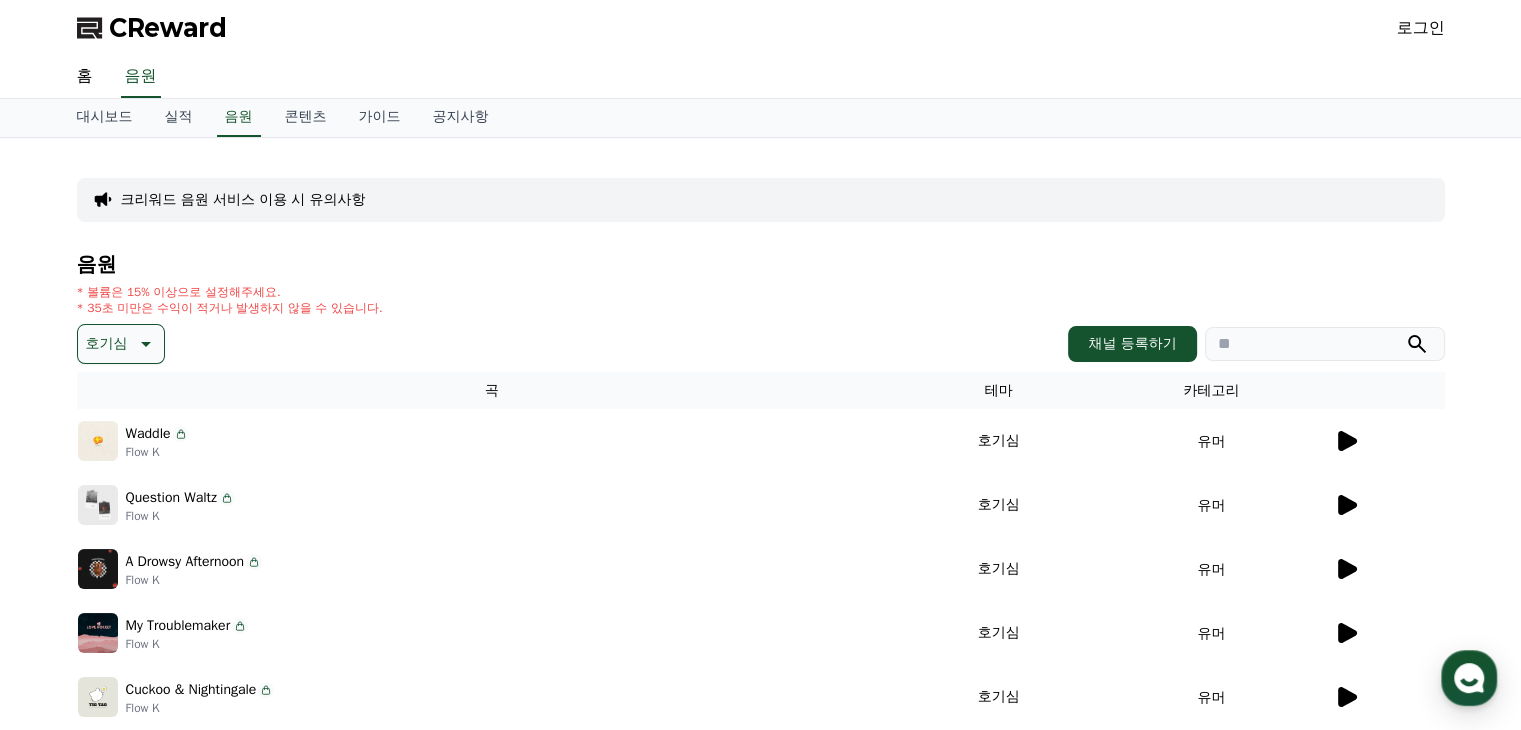 click on "크리워드 음원 서비스 이용 시 유의사항" at bounding box center [761, 200] 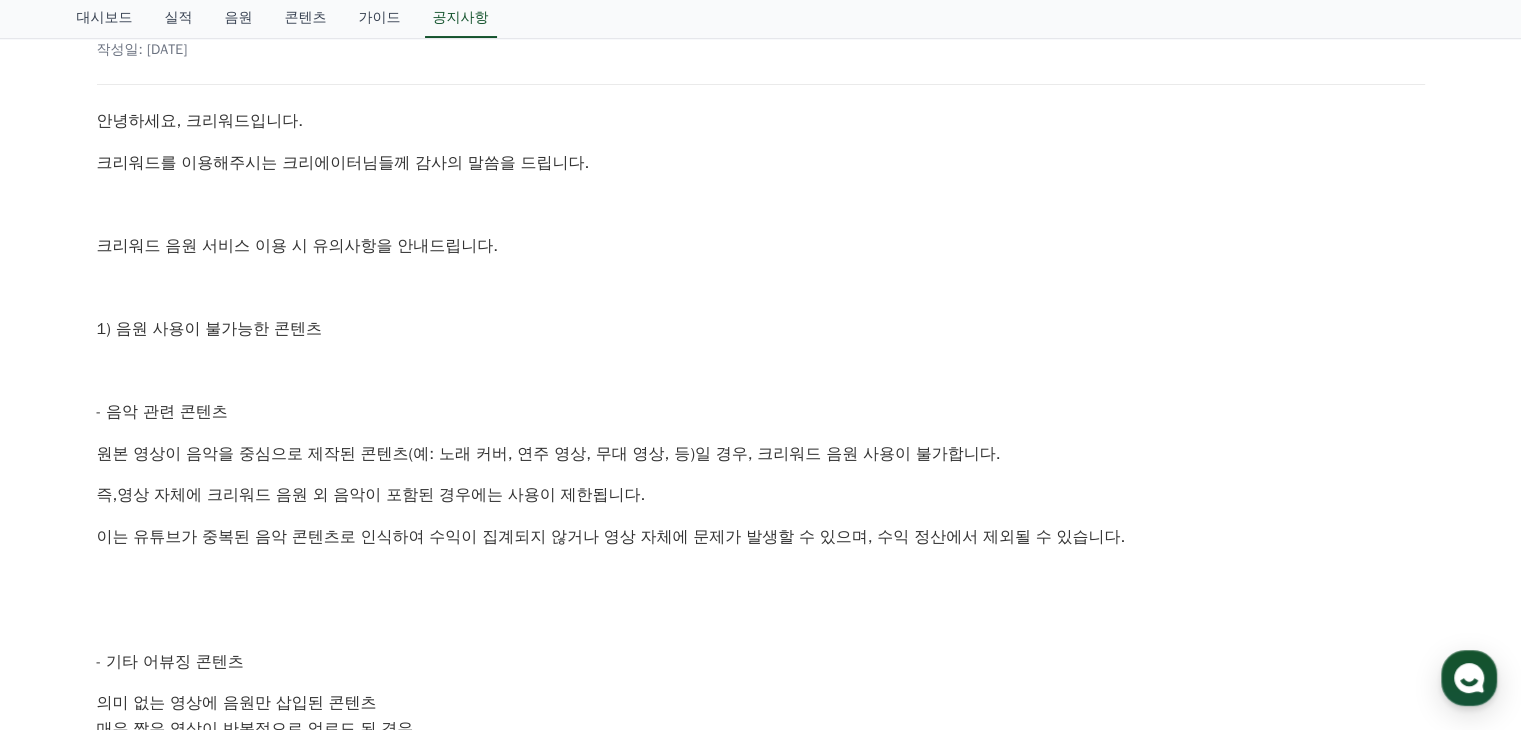scroll, scrollTop: 400, scrollLeft: 0, axis: vertical 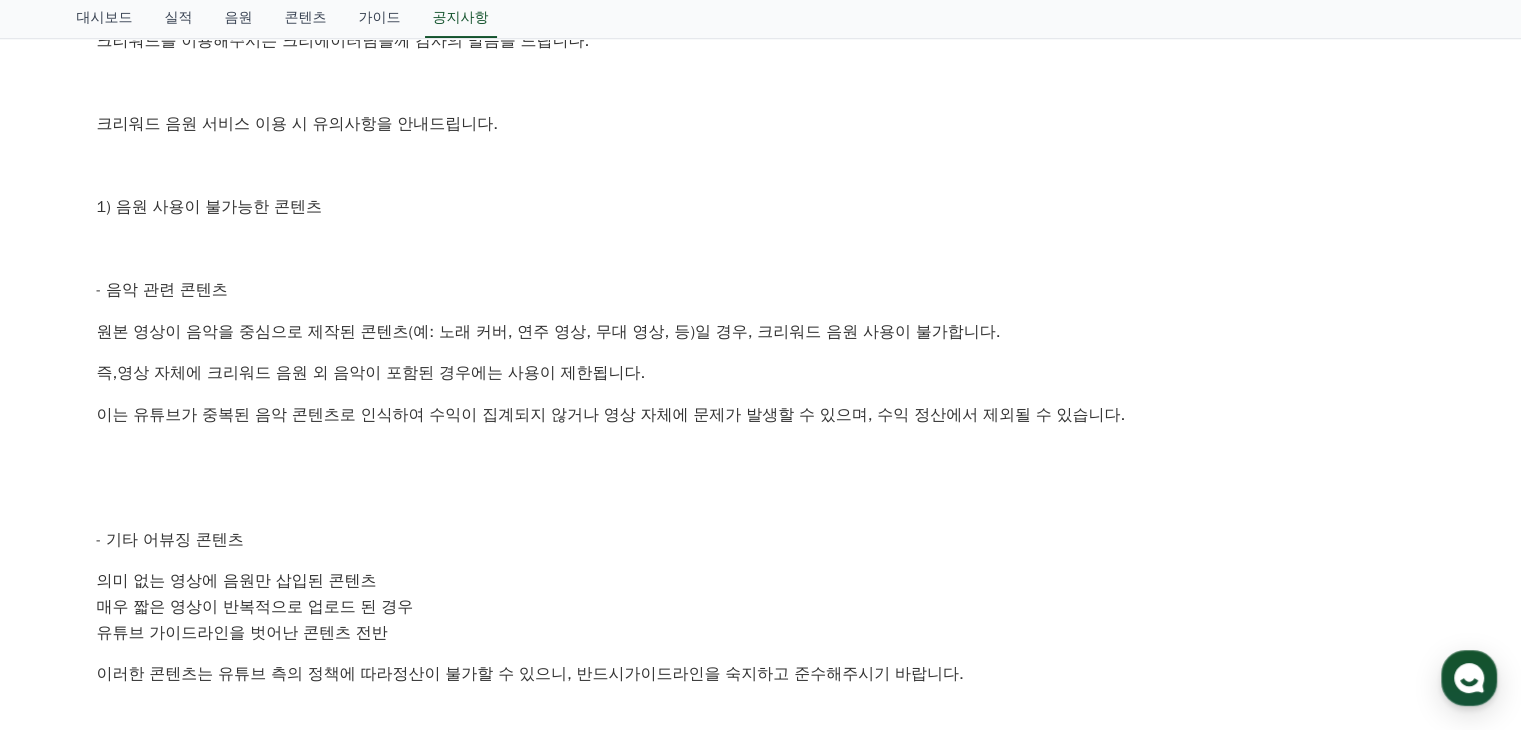 drag, startPoint x: 380, startPoint y: 312, endPoint x: 603, endPoint y: 315, distance: 223.02017 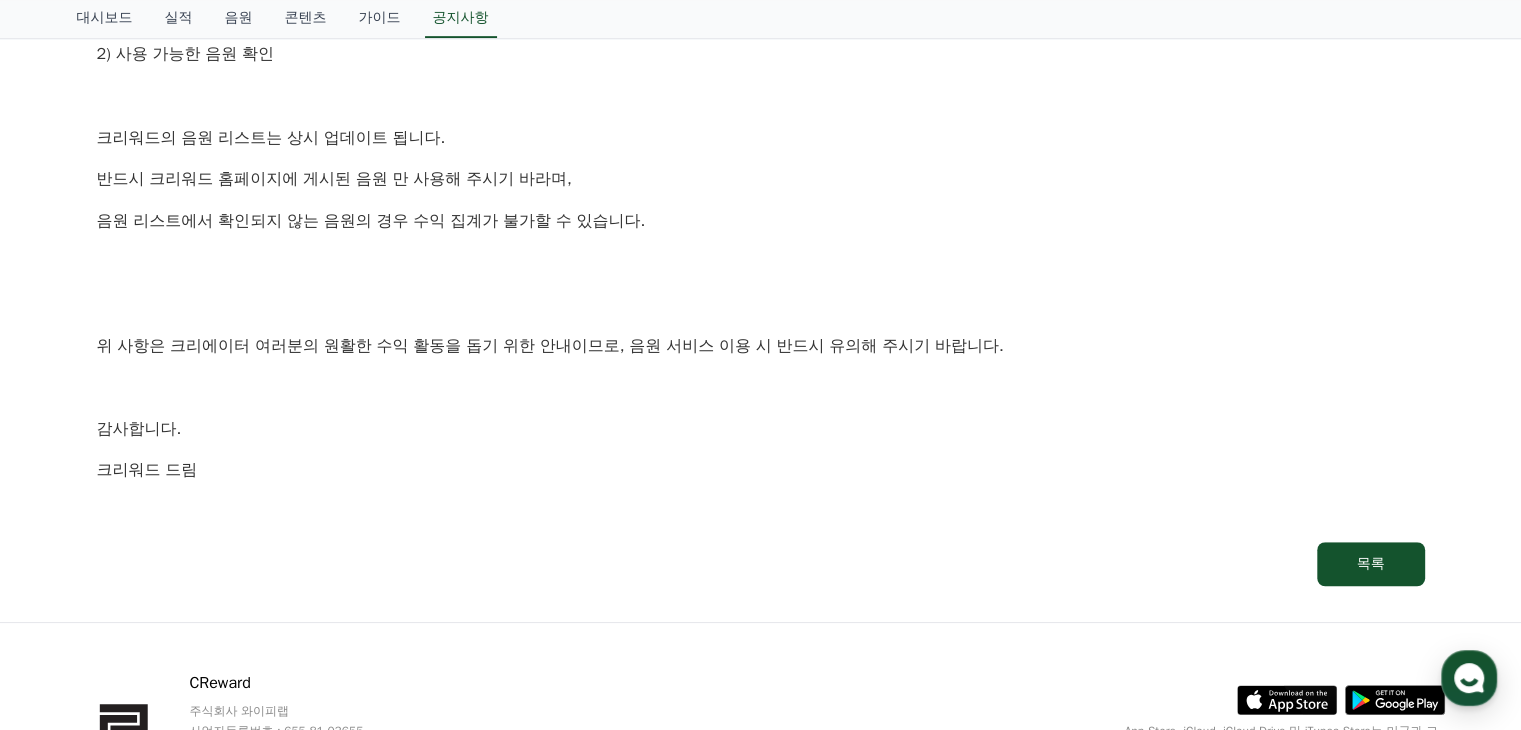 scroll, scrollTop: 1025, scrollLeft: 0, axis: vertical 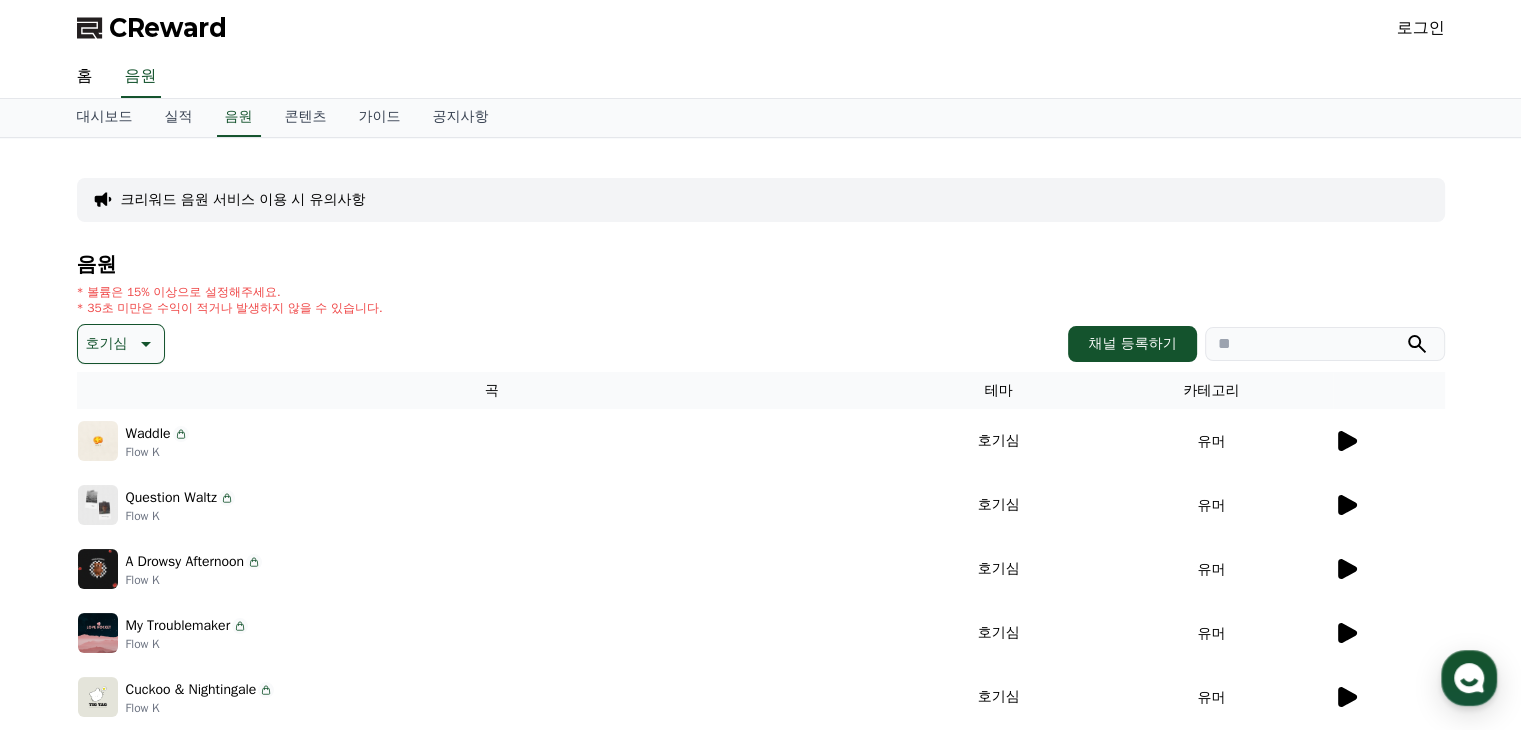 click on "CReward" at bounding box center [168, 28] 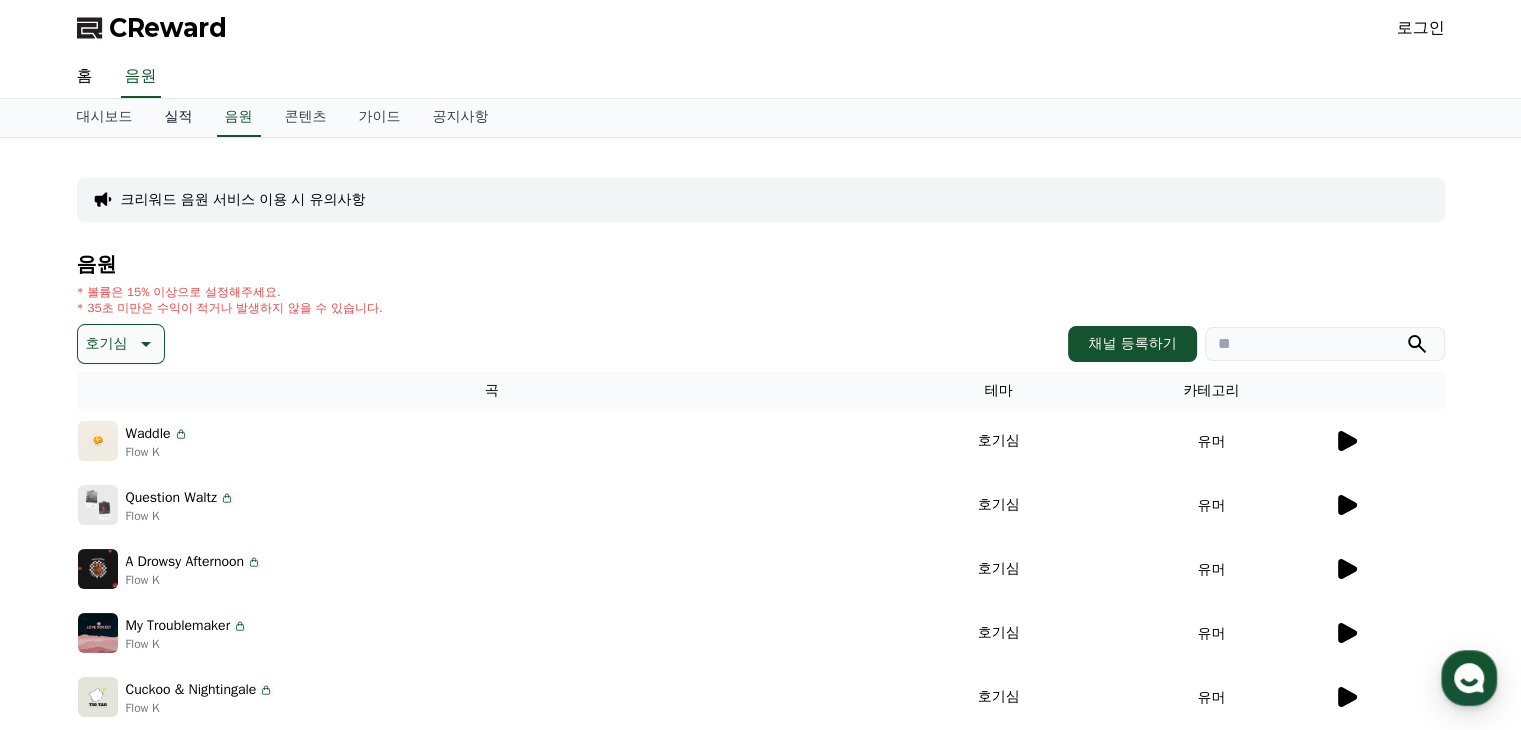 click on "실적" at bounding box center (179, 118) 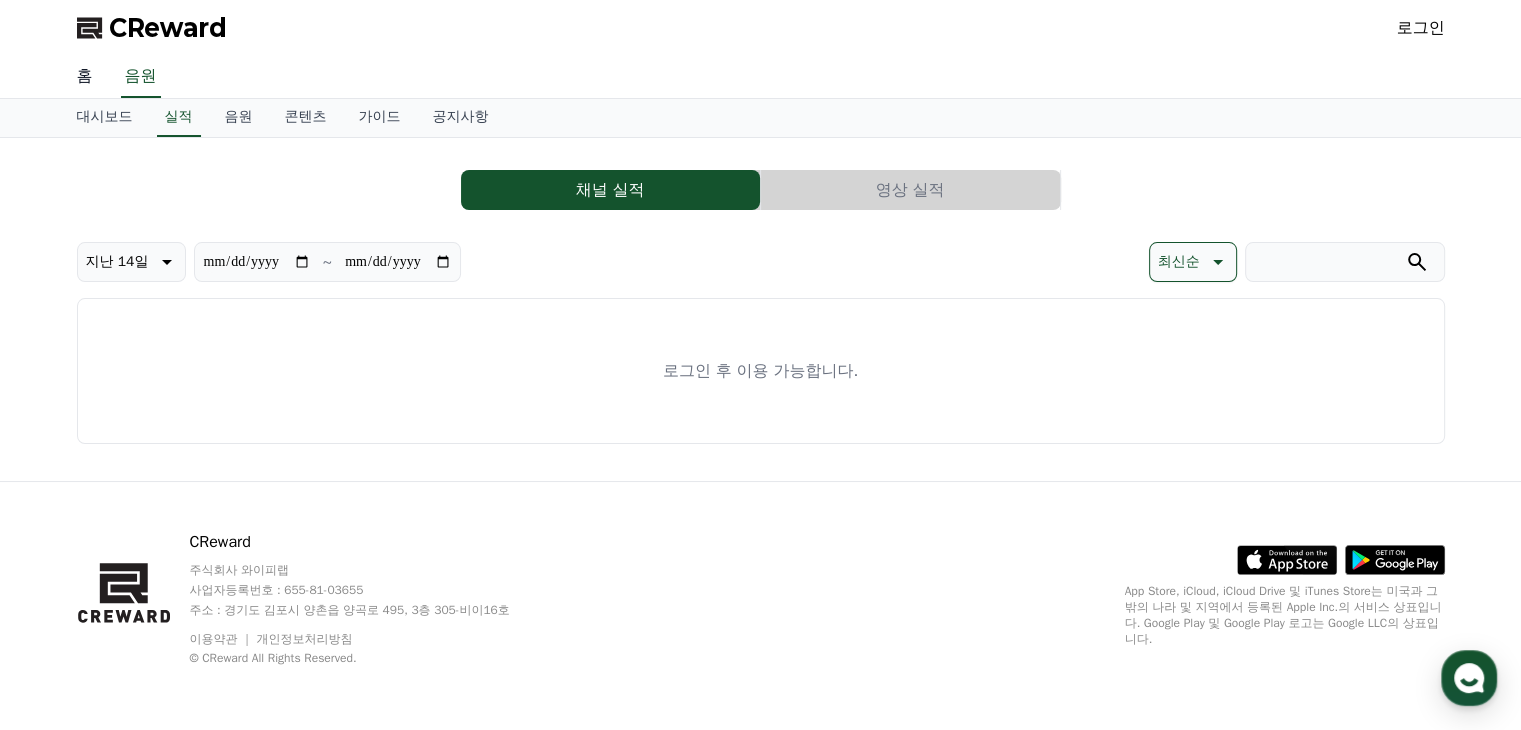 click on "홈" at bounding box center [85, 77] 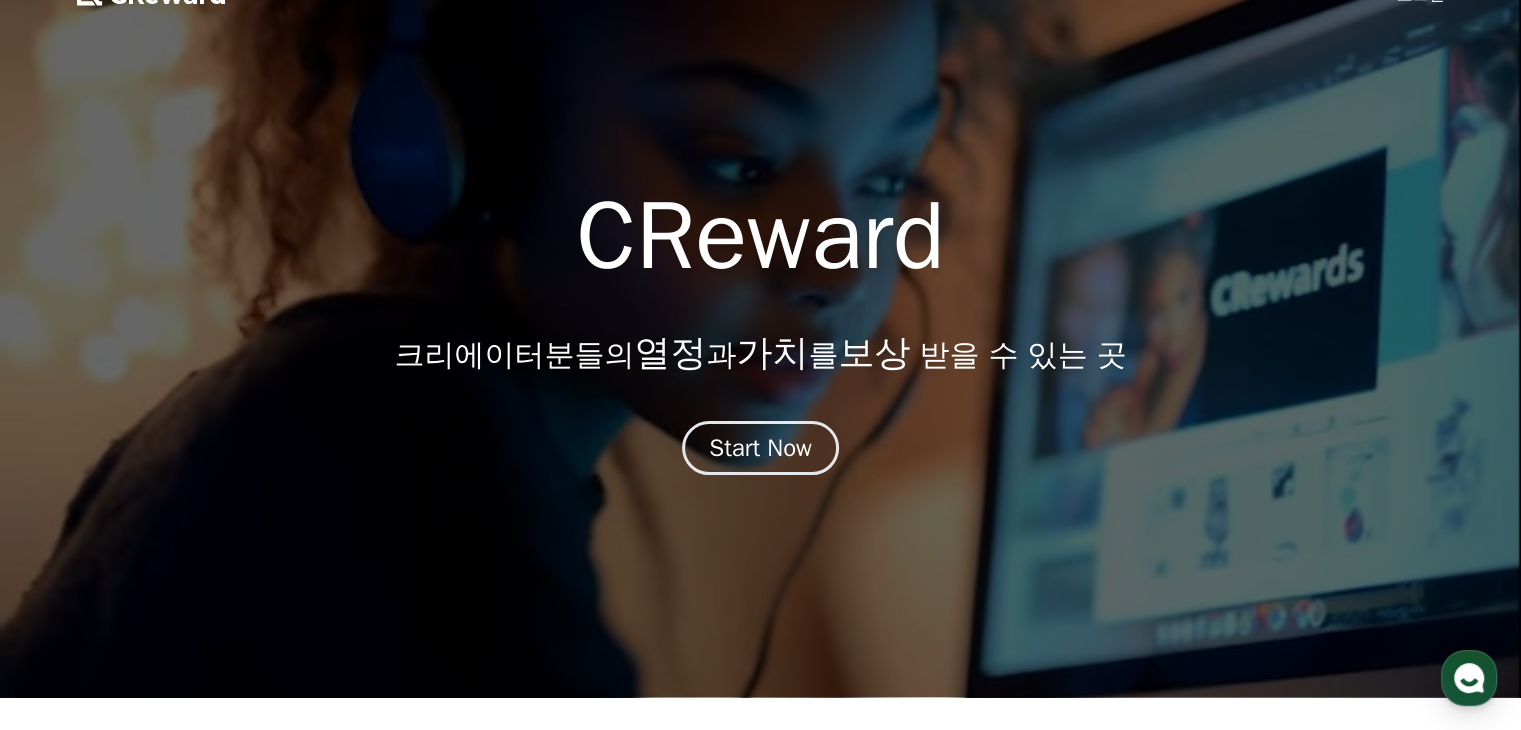 scroll, scrollTop: 0, scrollLeft: 0, axis: both 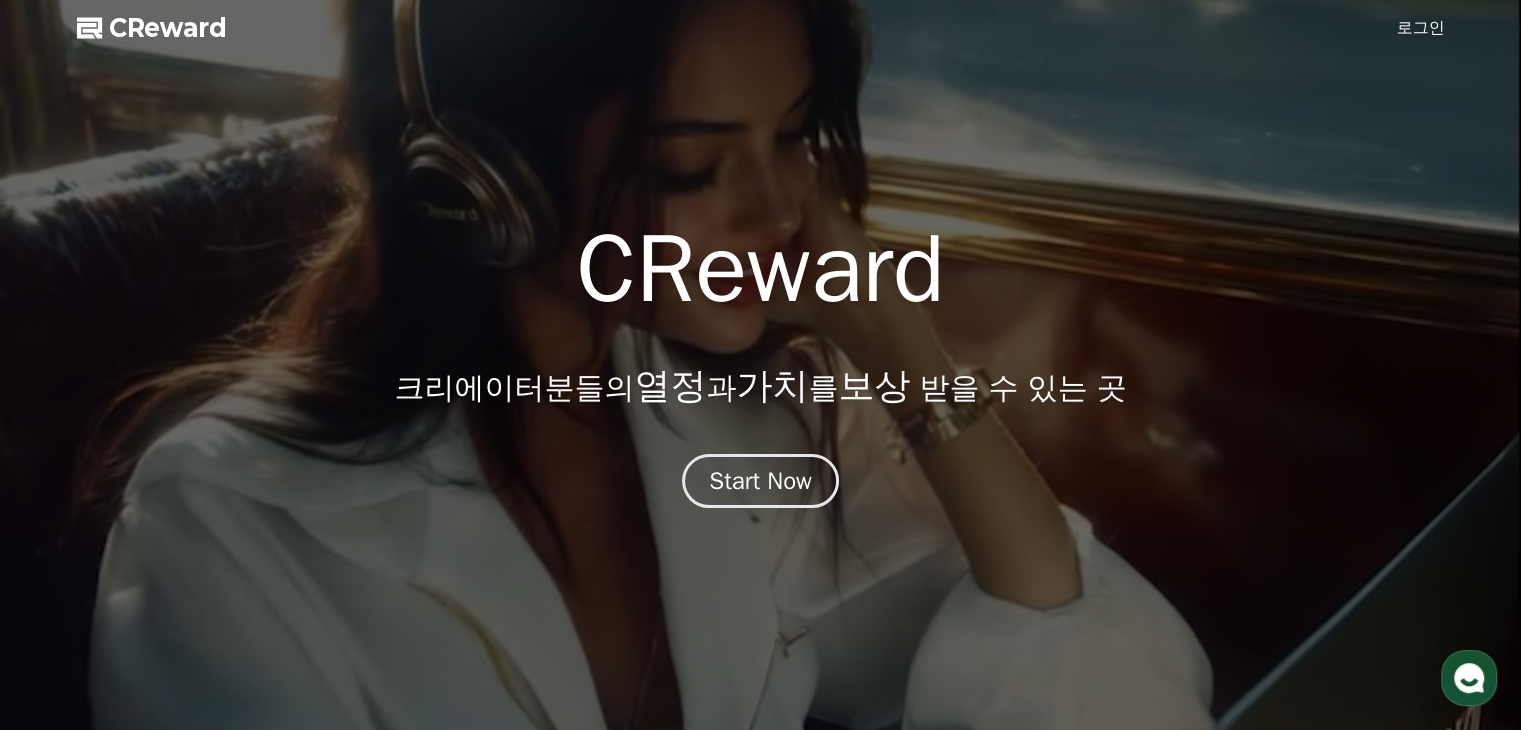 click 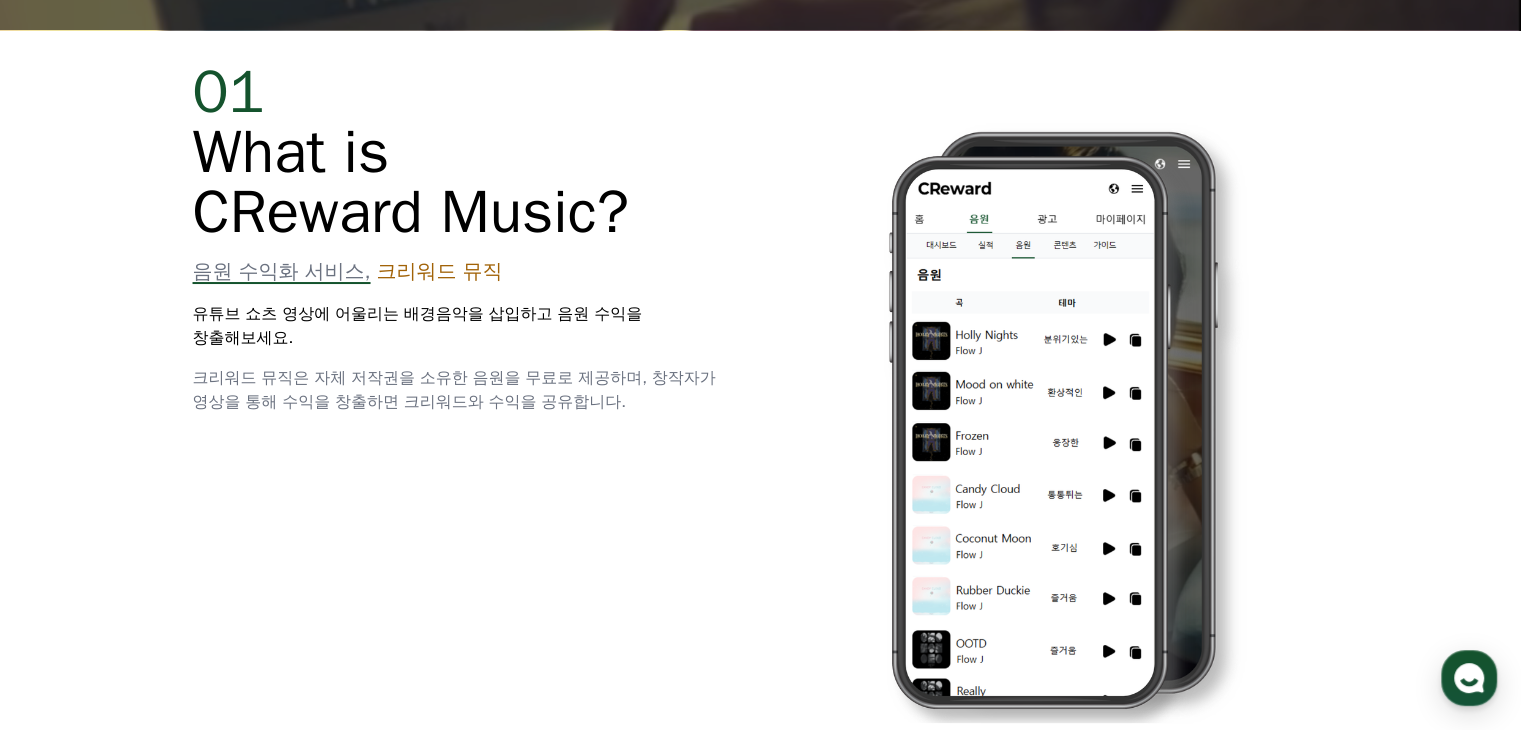 scroll, scrollTop: 1500, scrollLeft: 0, axis: vertical 